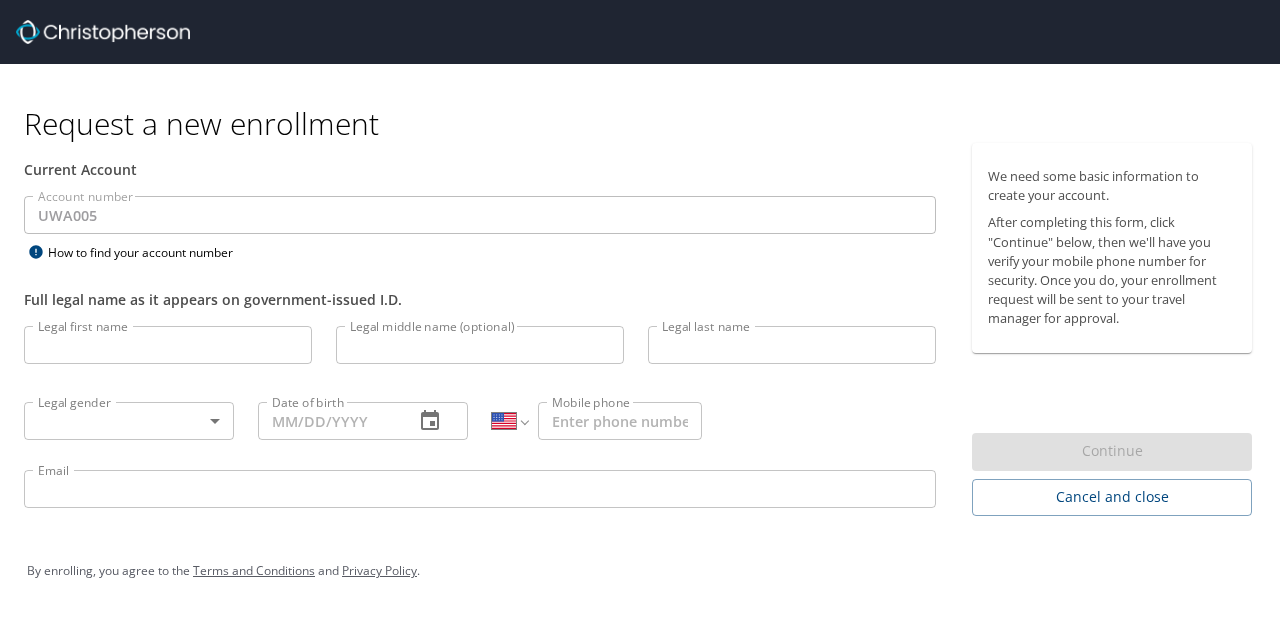 select on "US" 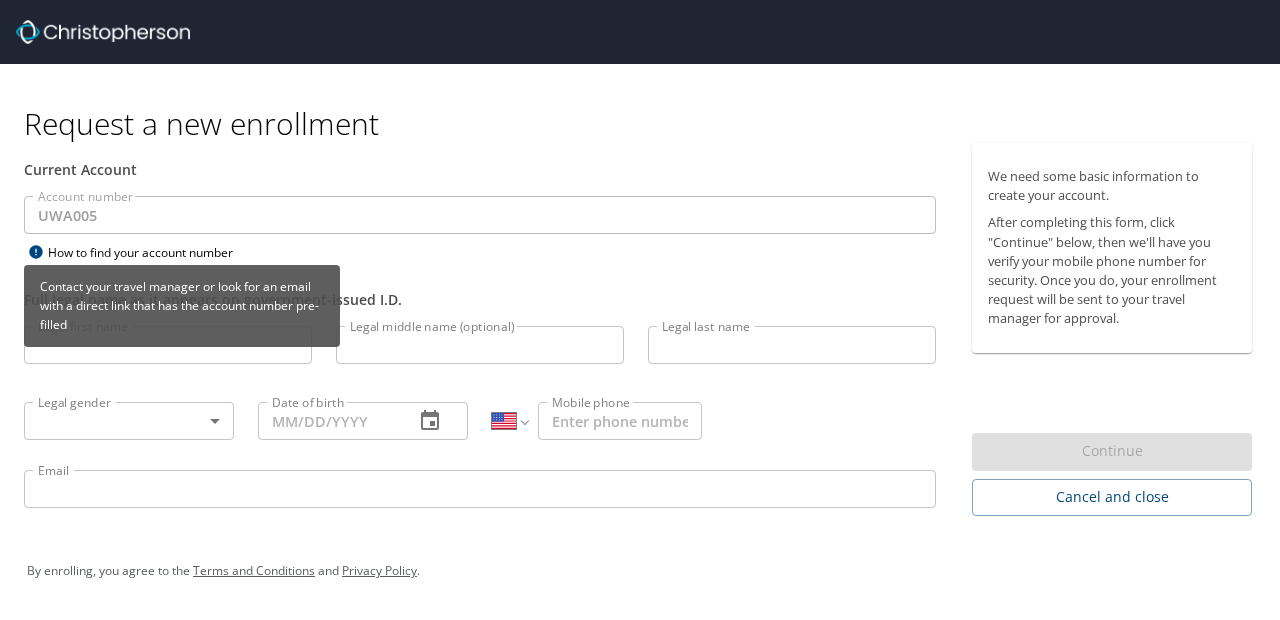 click on "How to find your account number" at bounding box center [149, 252] 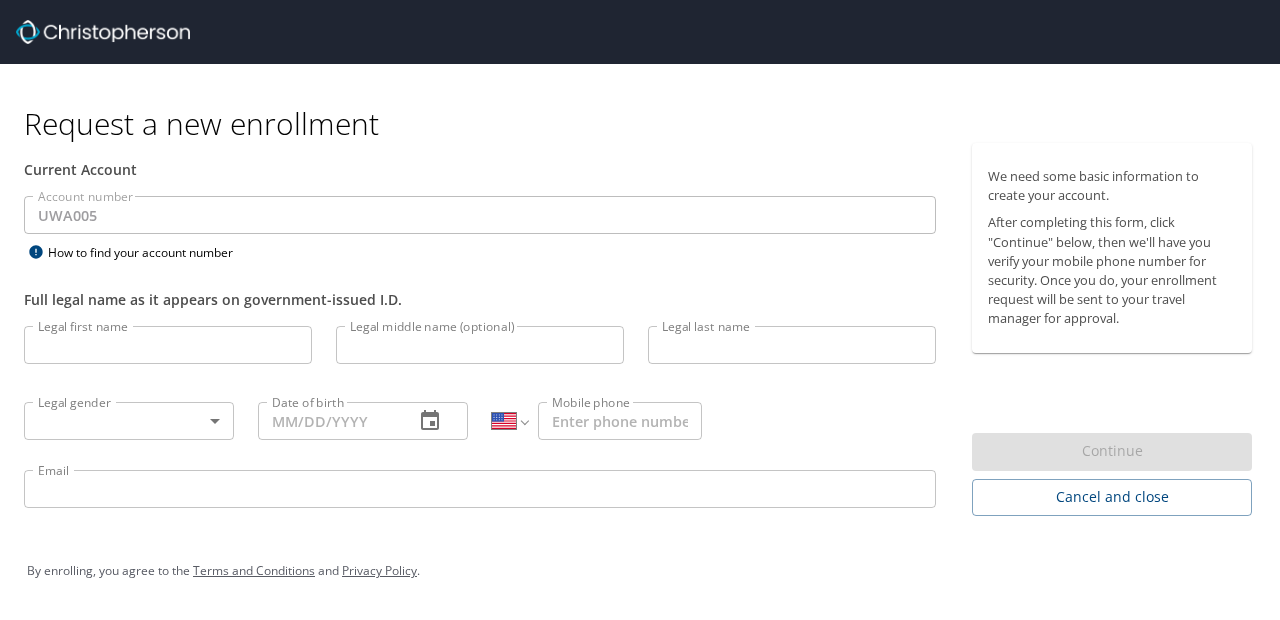 click at bounding box center [103, 32] 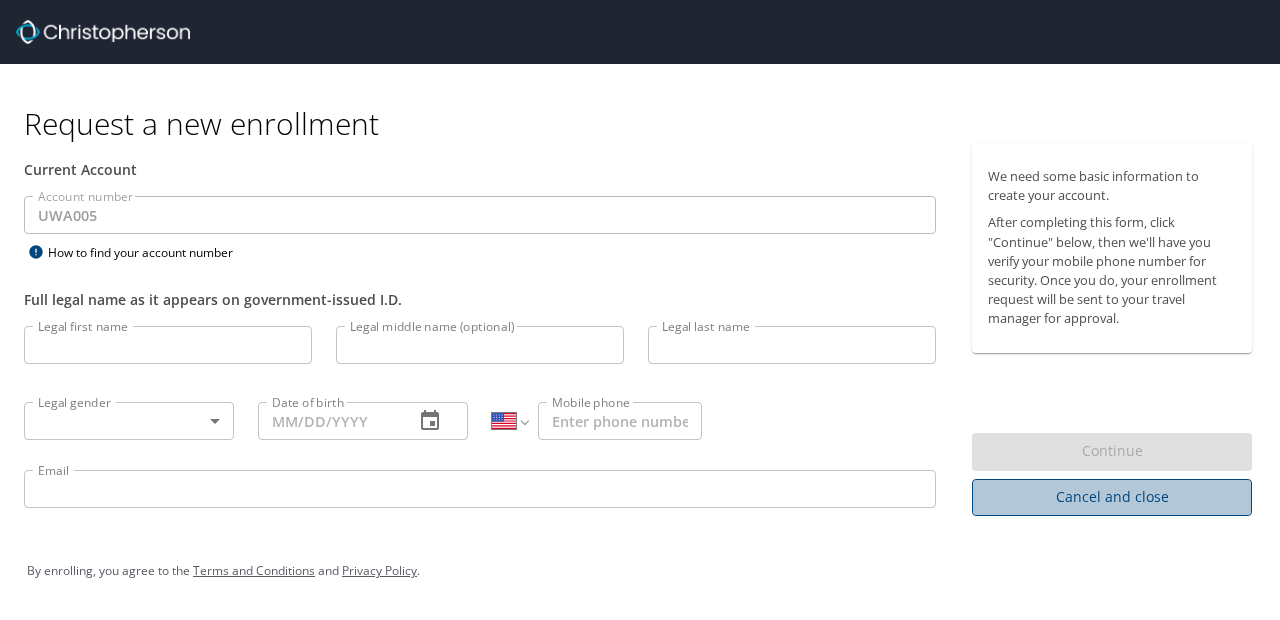 click on "Cancel and close" at bounding box center (1112, 497) 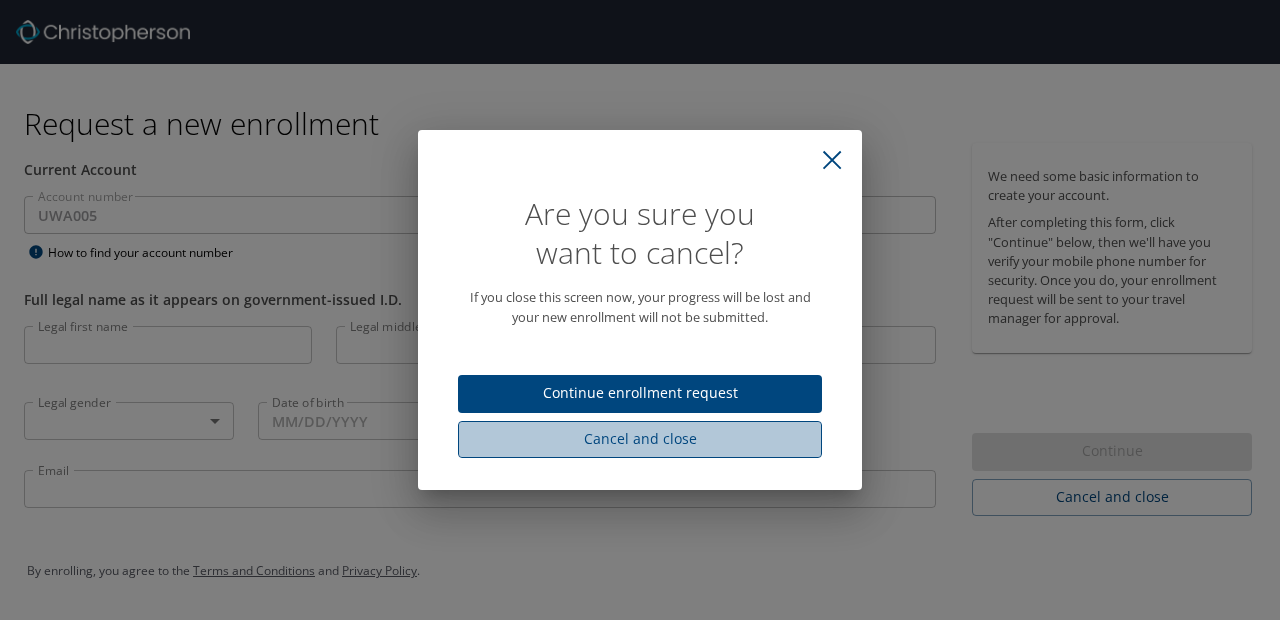 click on "Cancel and close" at bounding box center (640, 439) 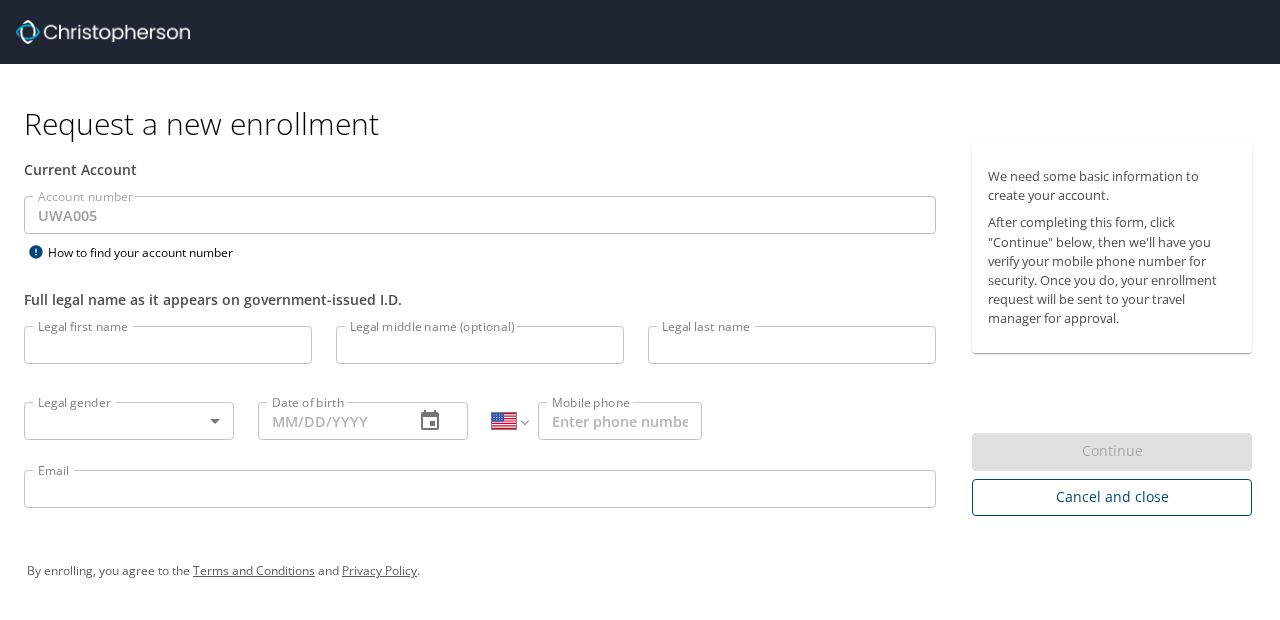 click on "Cancel and close" at bounding box center (1112, 497) 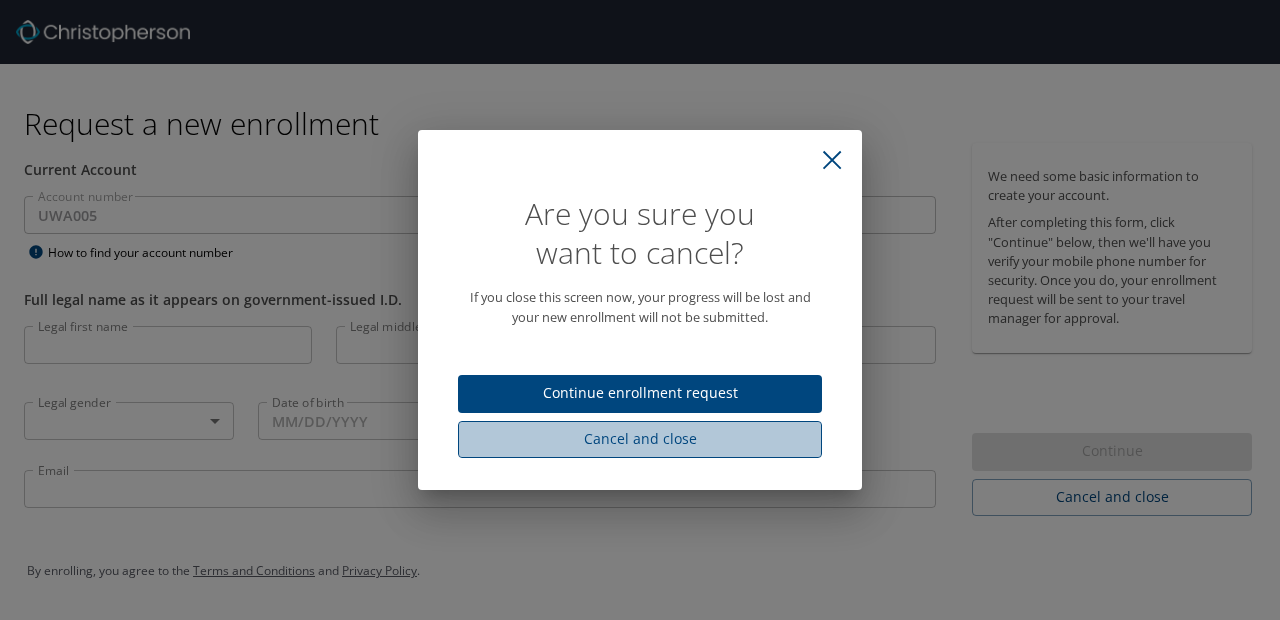 click on "Cancel and close" at bounding box center (640, 439) 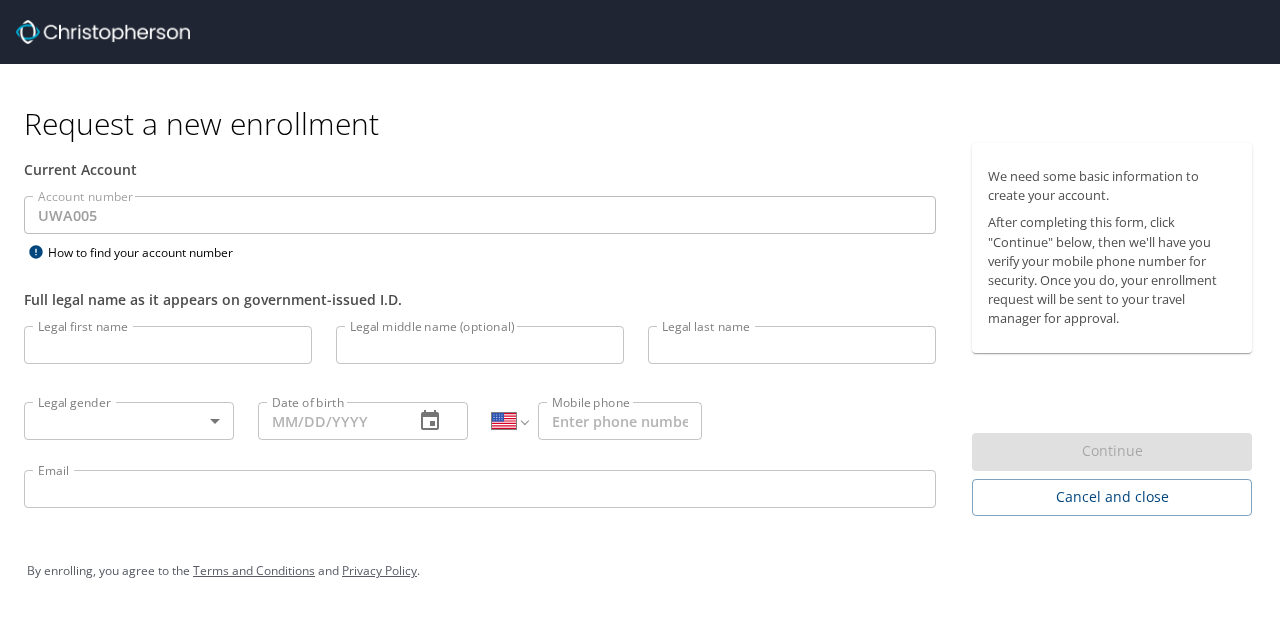 click on "Legal first name Legal first name" at bounding box center (168, 348) 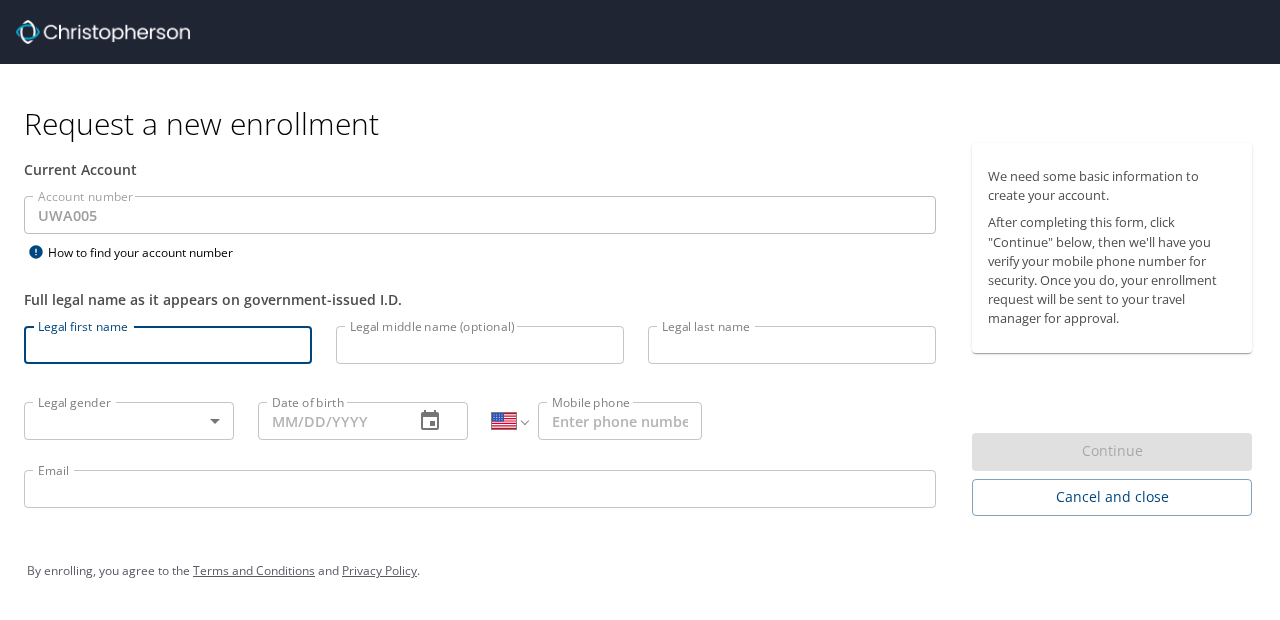 click on "Legal first name" at bounding box center [168, 345] 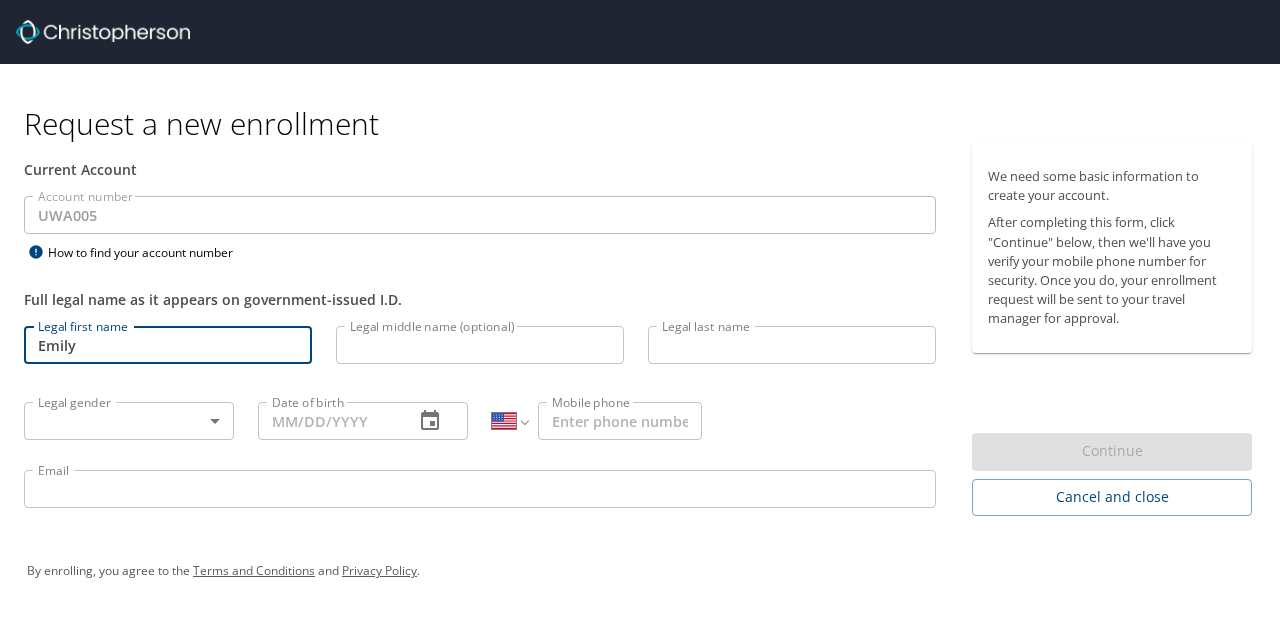 type on "Prentice" 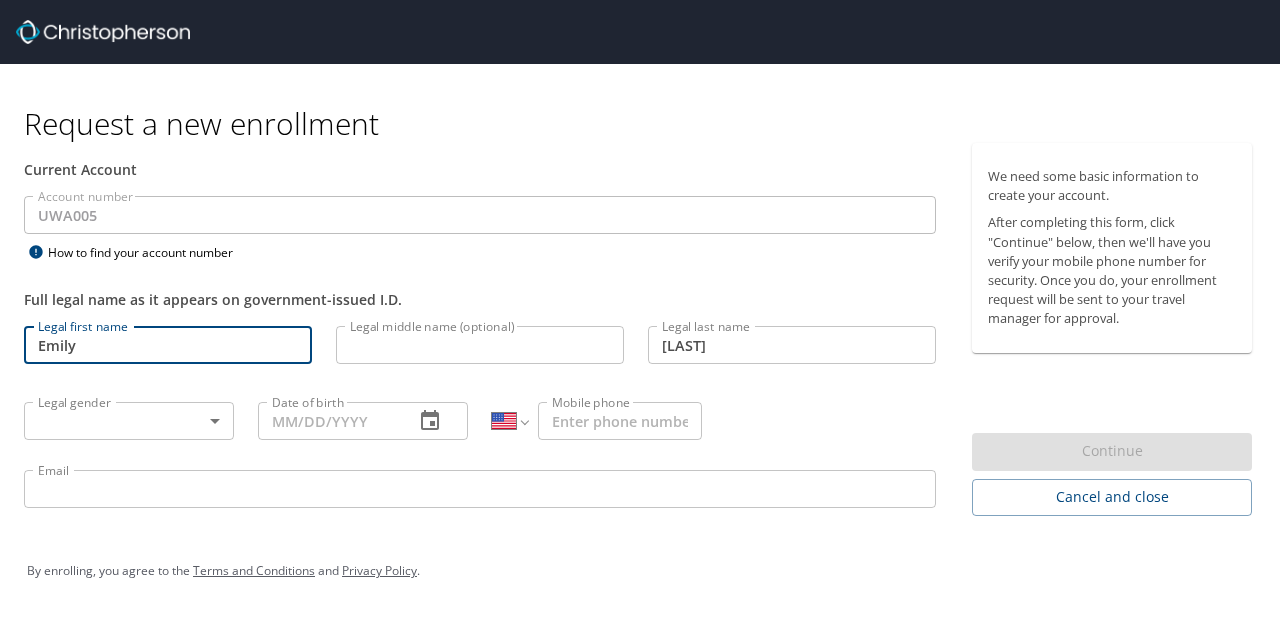 type on "([AREA]) [PHONE]" 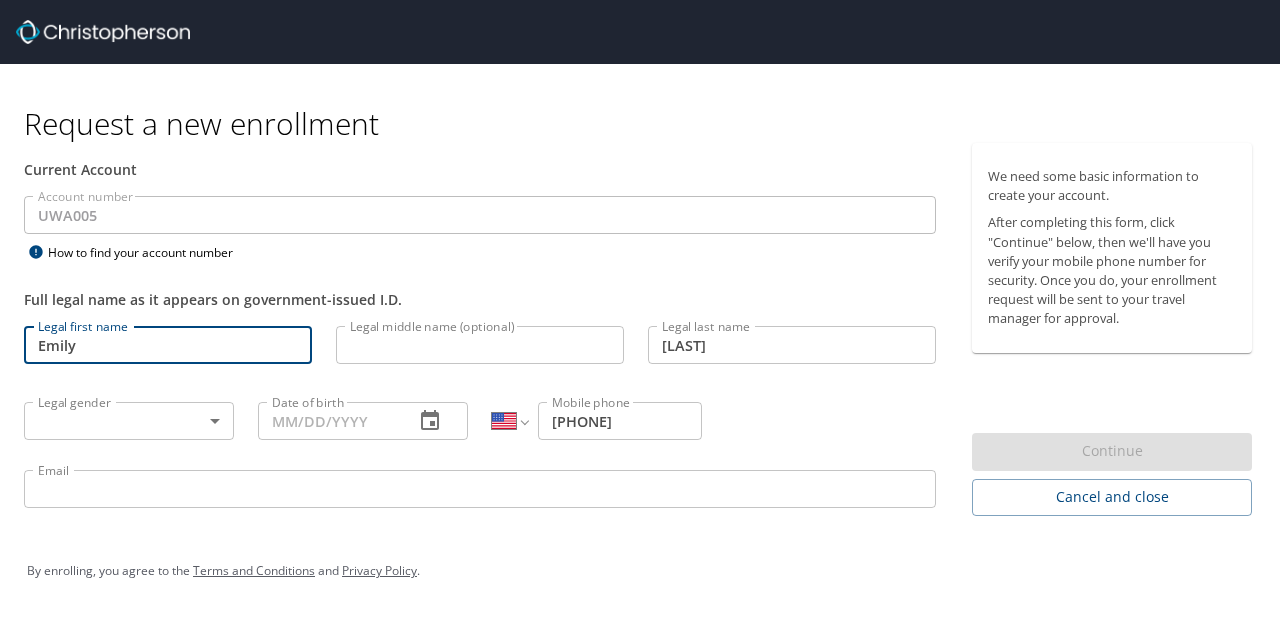 type on "eprenti@uw.edu" 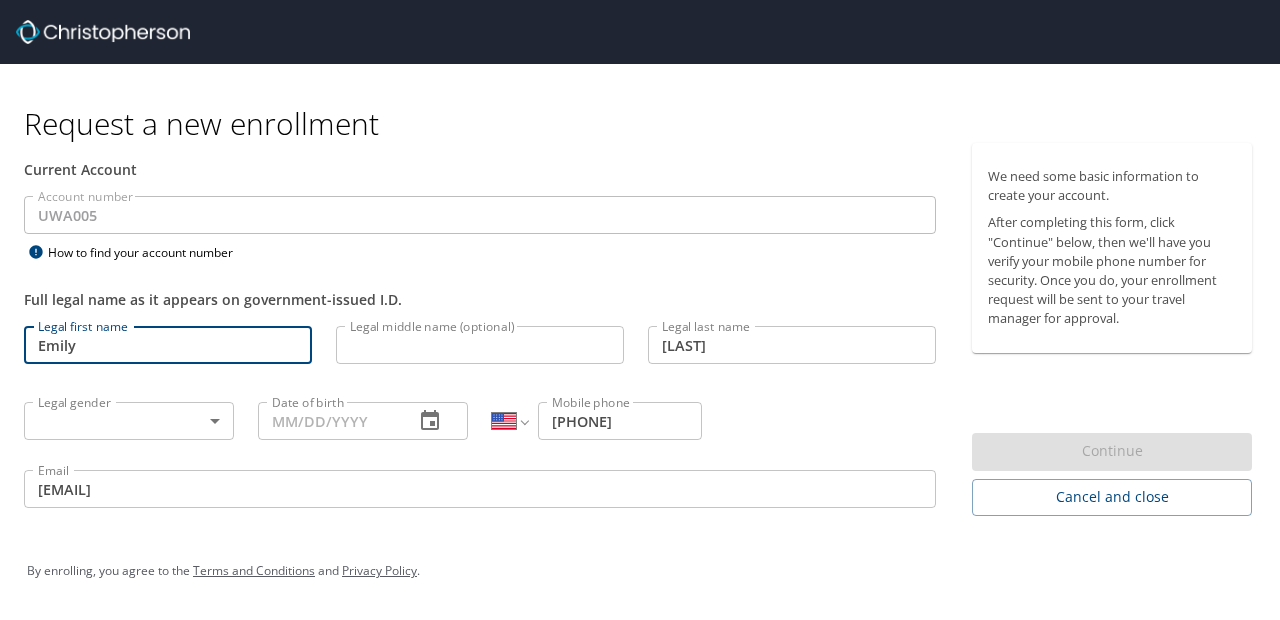 click on "Date of birth" at bounding box center [328, 421] 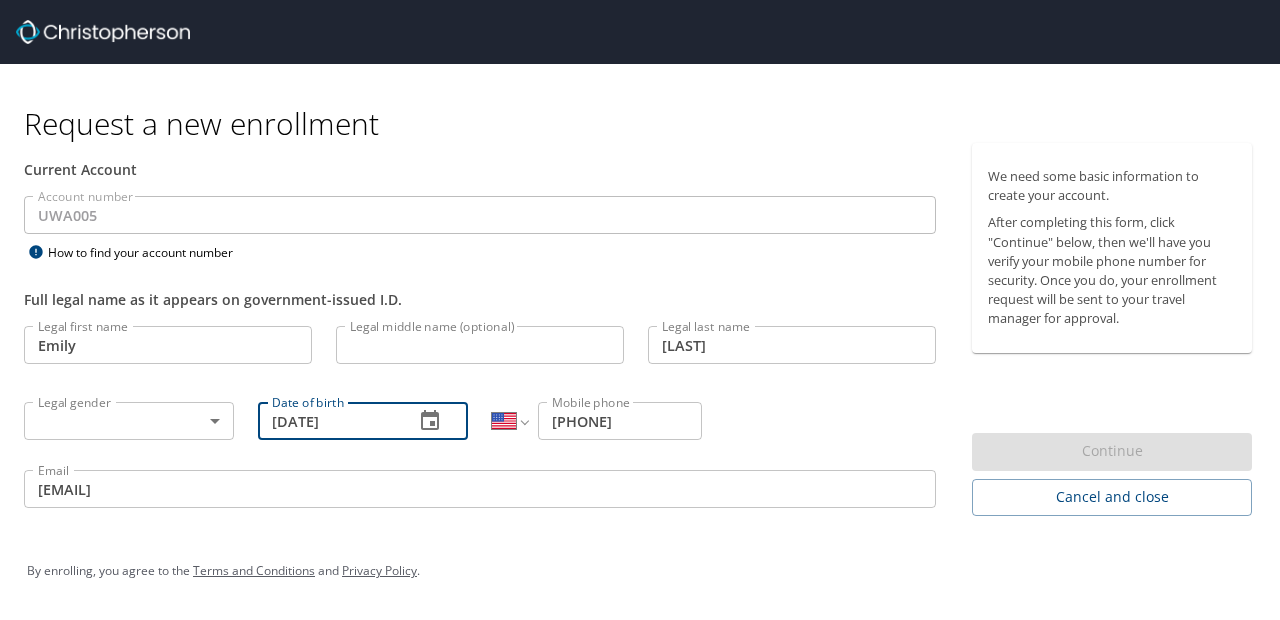 type on "[DATE]" 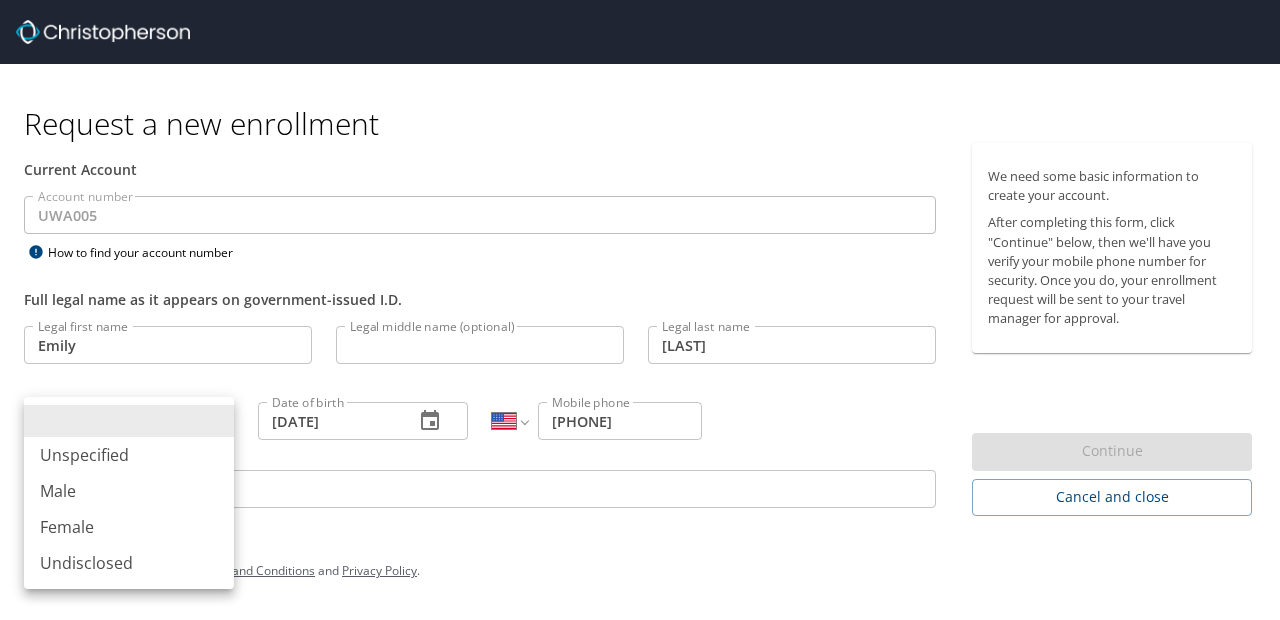 click on "Female" at bounding box center (129, 527) 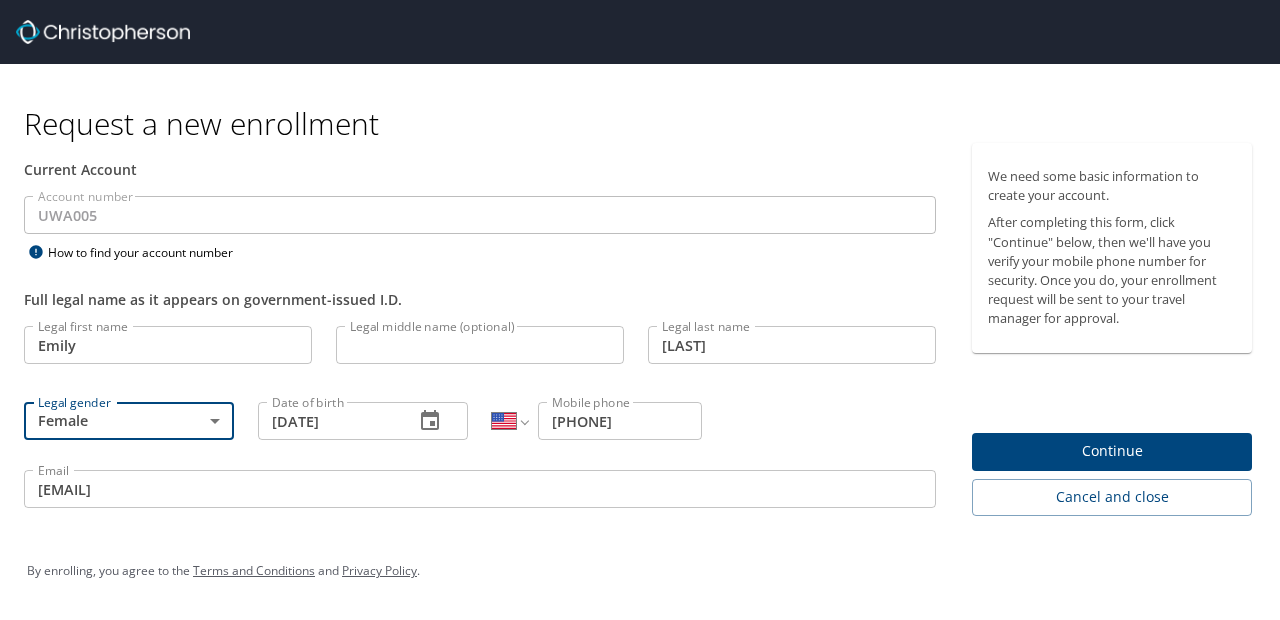 click on "Continue" at bounding box center [1112, 451] 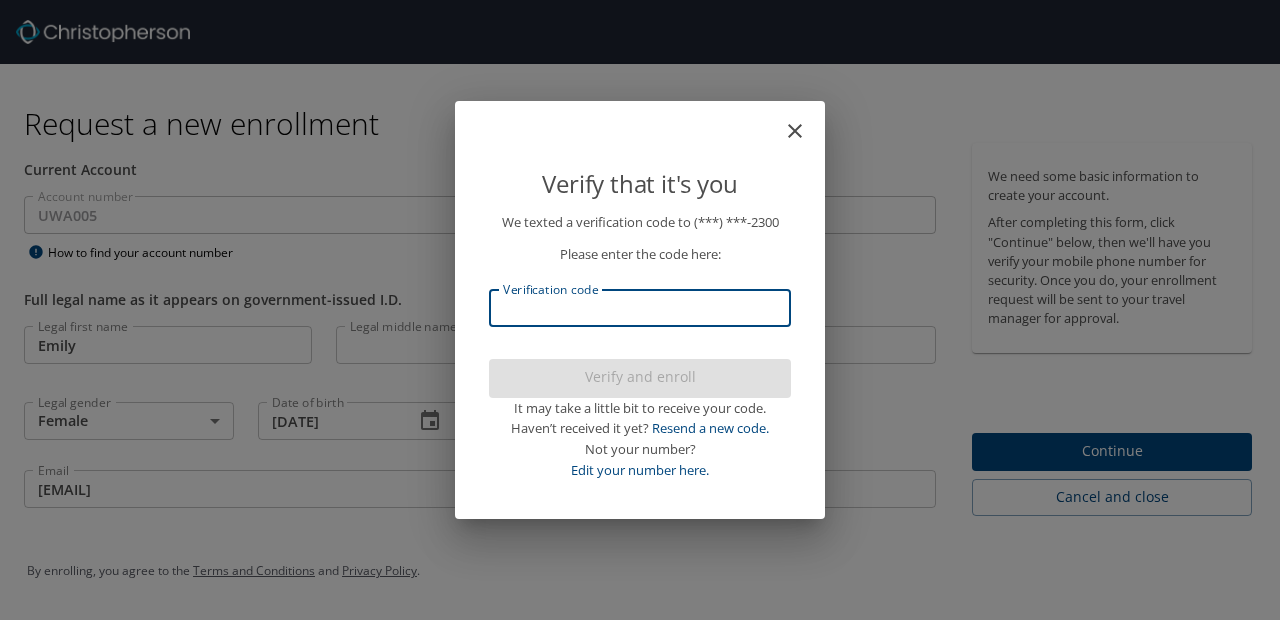 click on "Verification code" at bounding box center [640, 308] 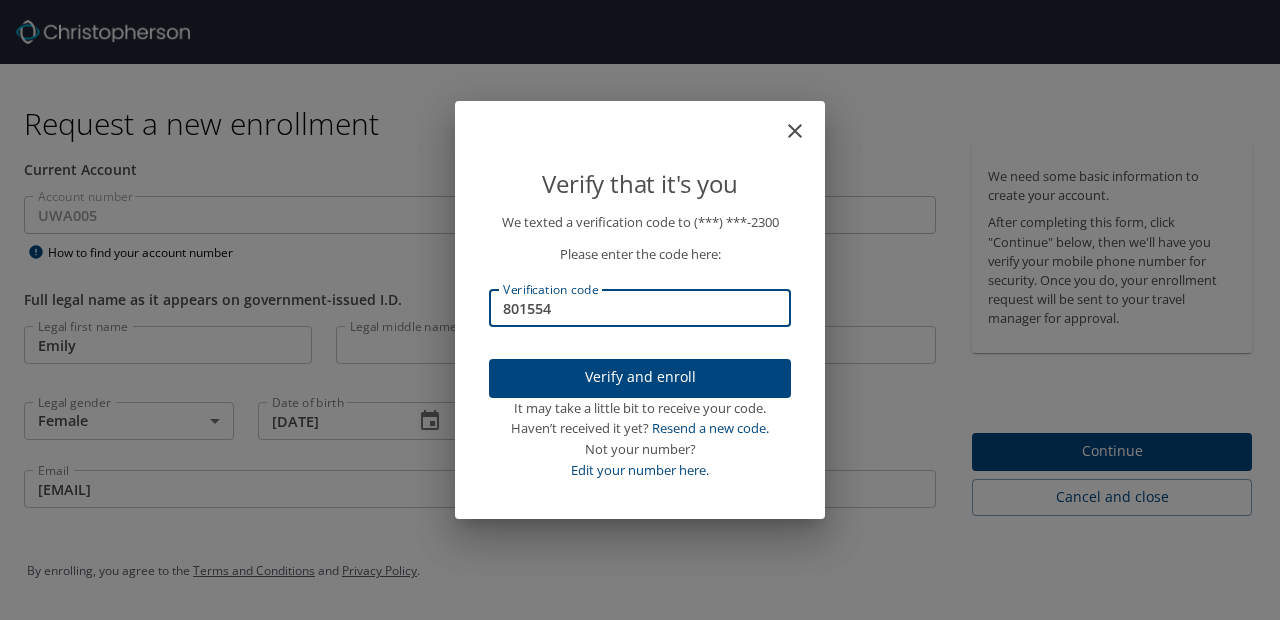 type on "801554" 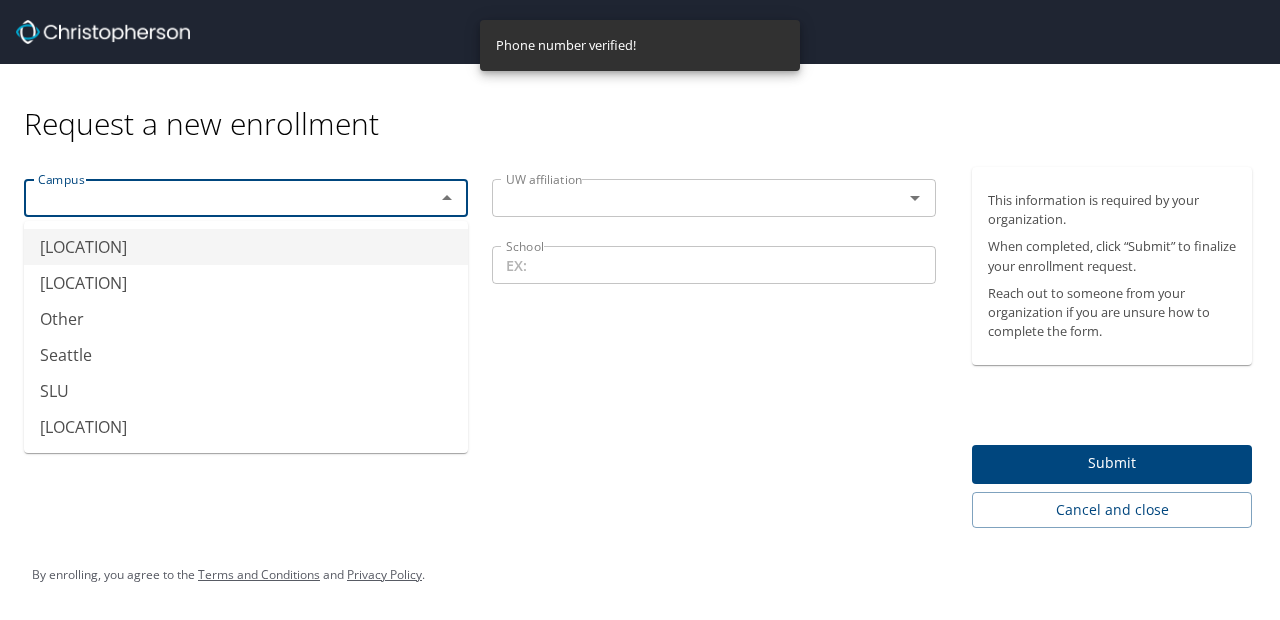 click at bounding box center (216, 198) 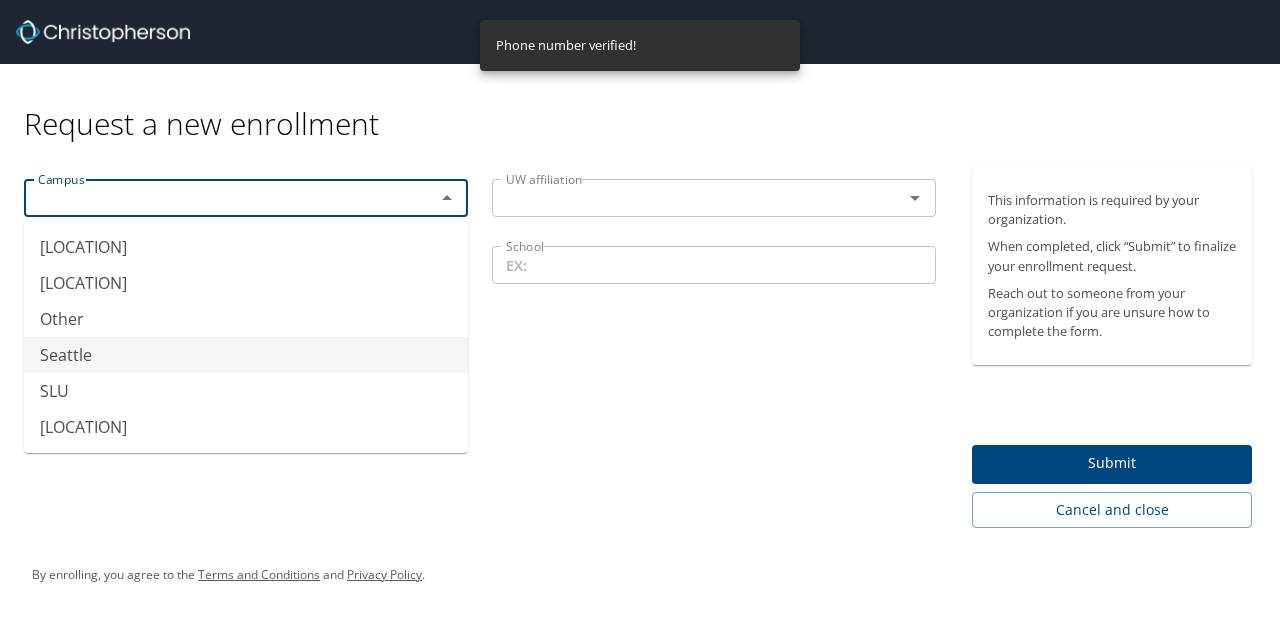 click on "Seattle" at bounding box center [246, 355] 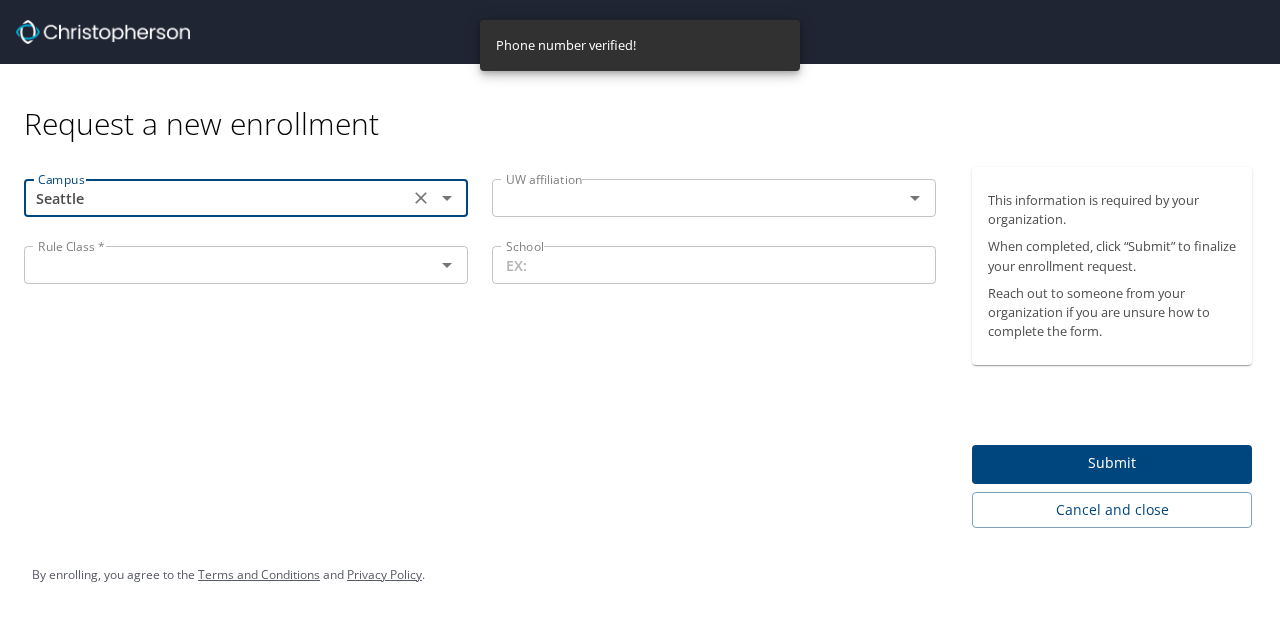 click at bounding box center [684, 198] 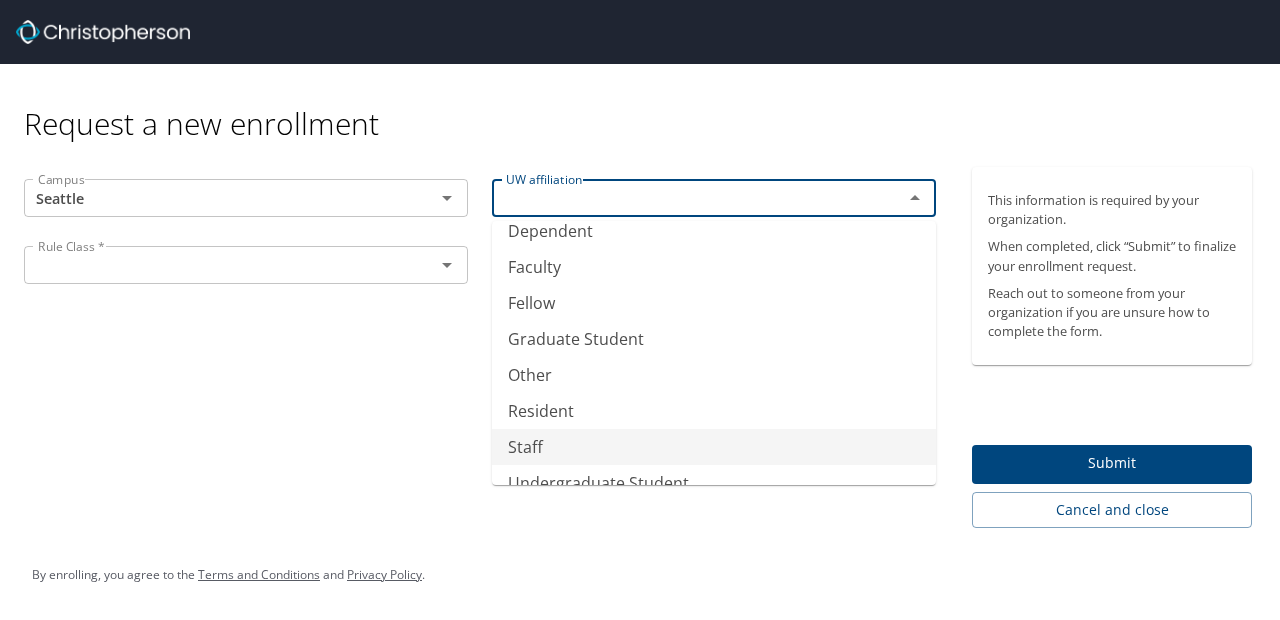scroll, scrollTop: 148, scrollLeft: 0, axis: vertical 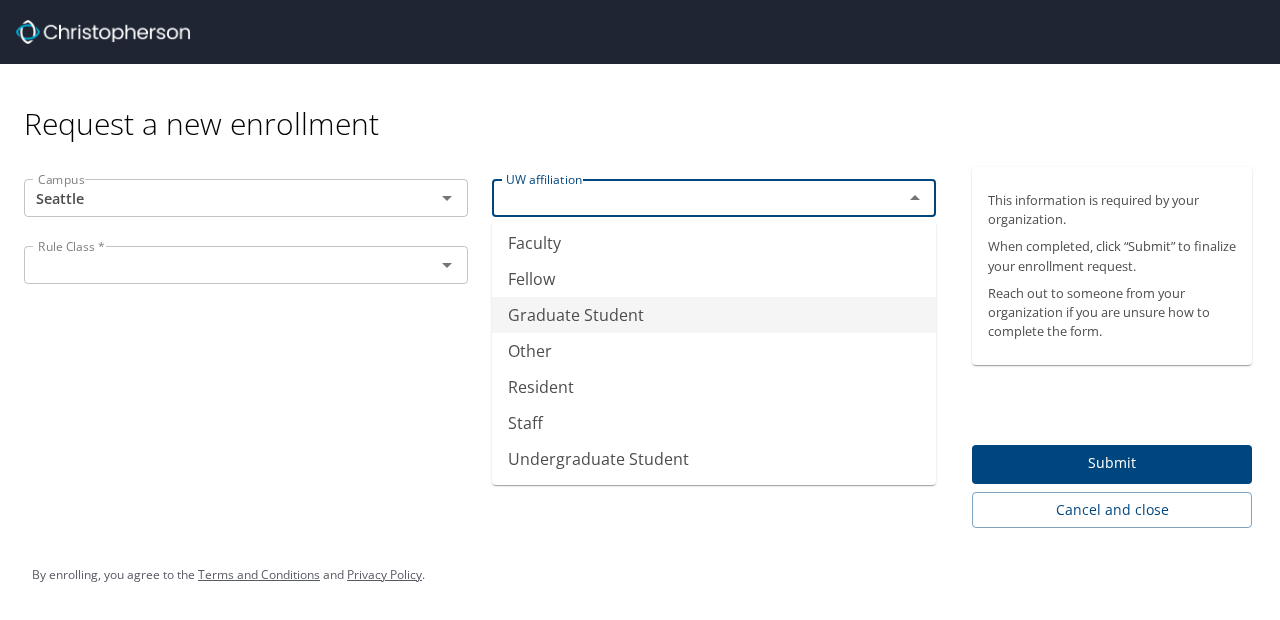 click on "Graduate Student" at bounding box center (714, 315) 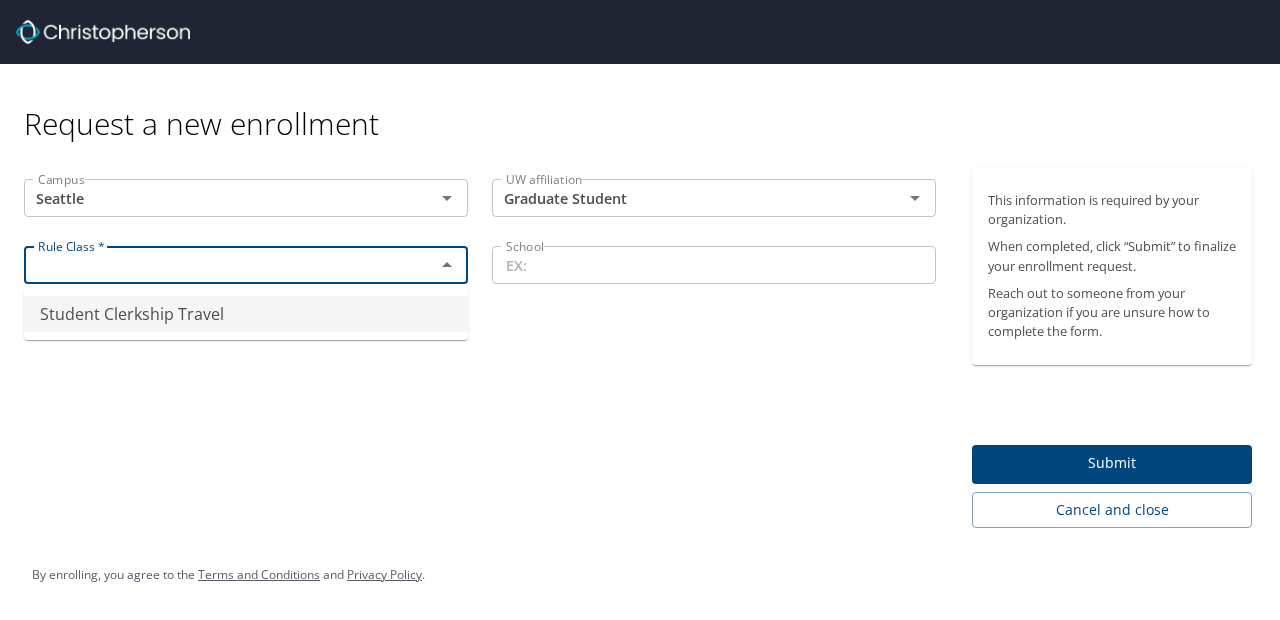 click at bounding box center [216, 265] 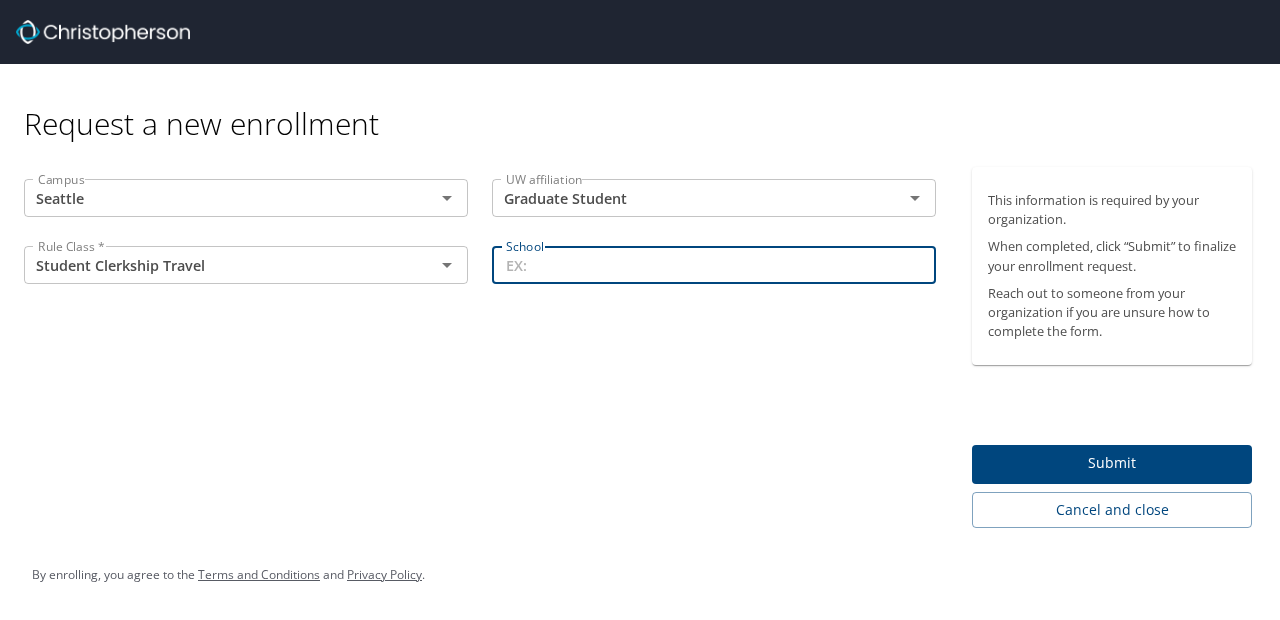 click on "School" at bounding box center (714, 265) 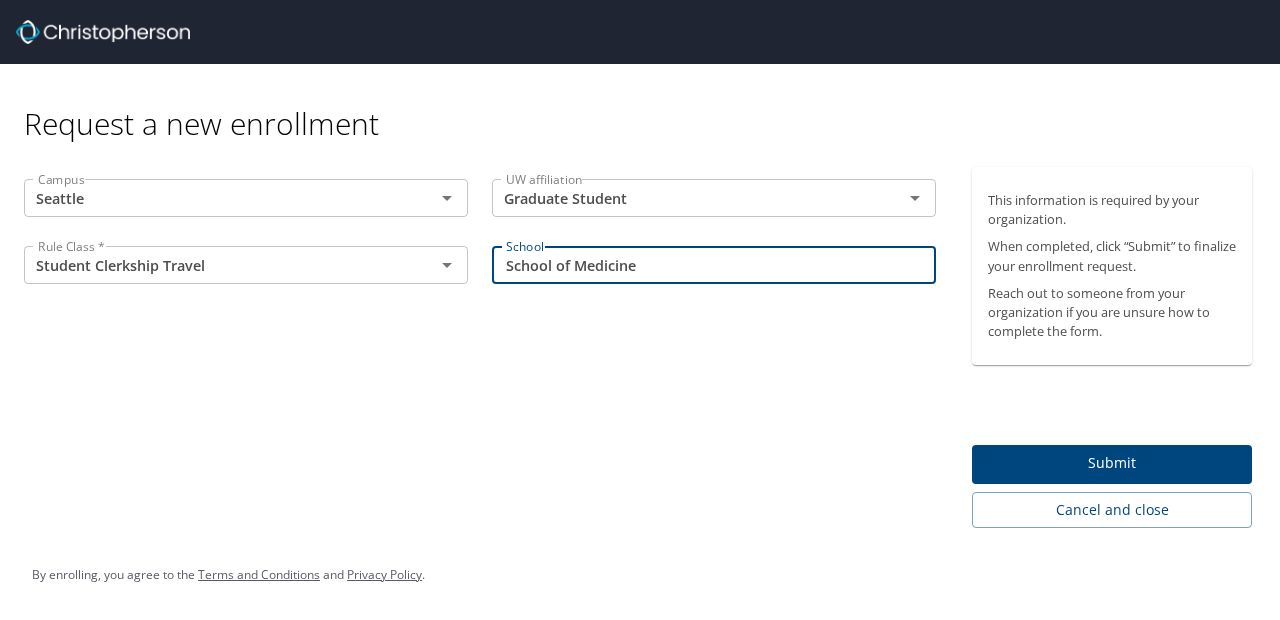 type on "School of Medicine" 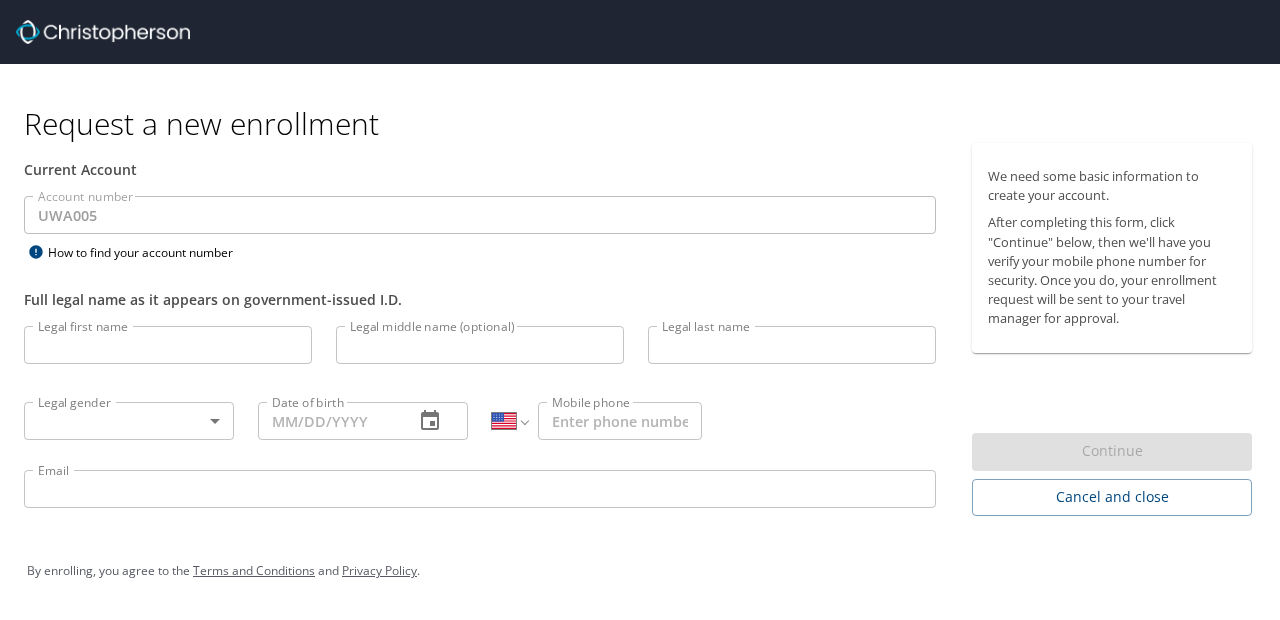 select on "US" 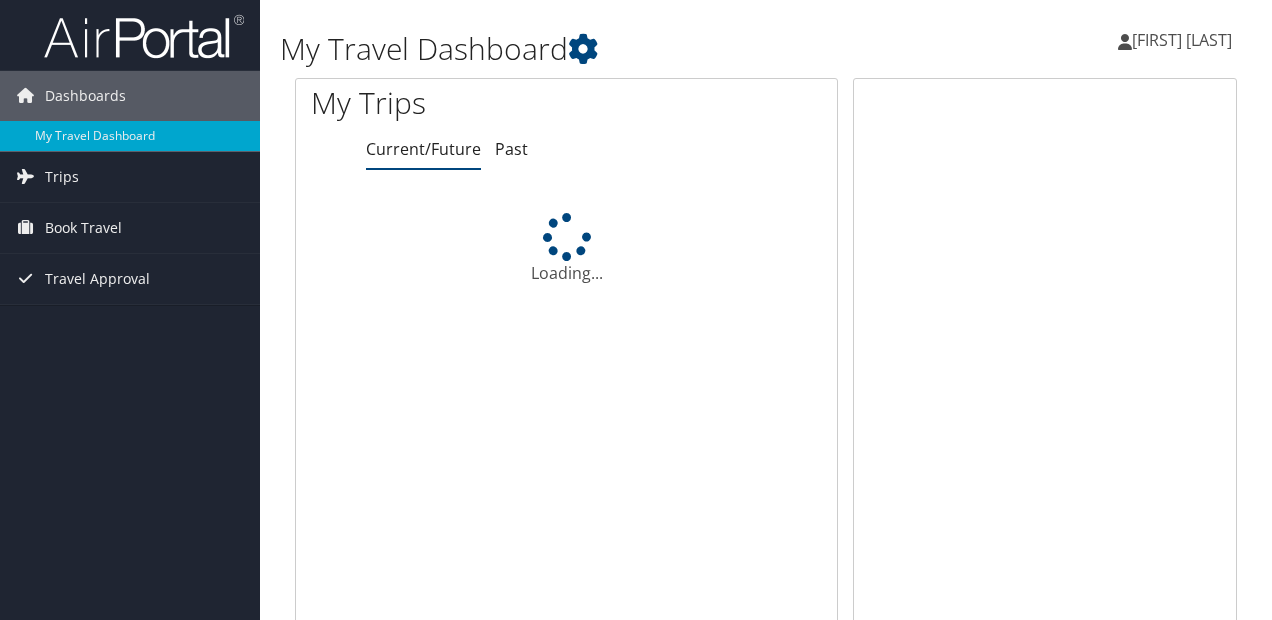 scroll, scrollTop: 0, scrollLeft: 0, axis: both 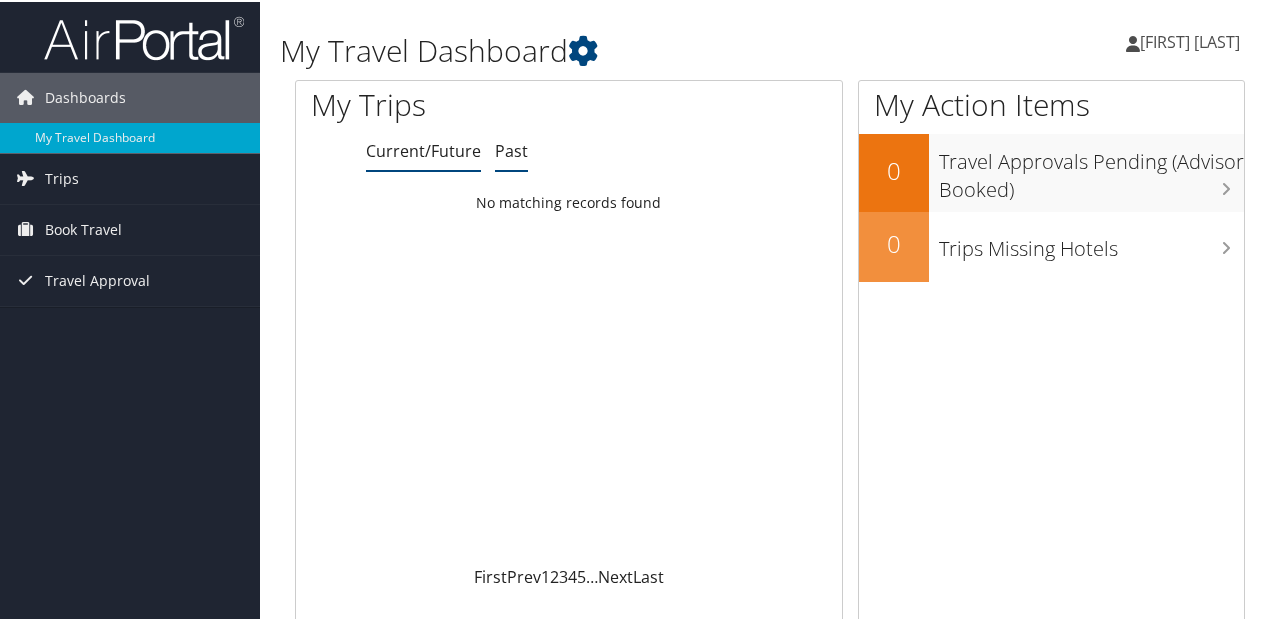 click on "Past" at bounding box center (511, 149) 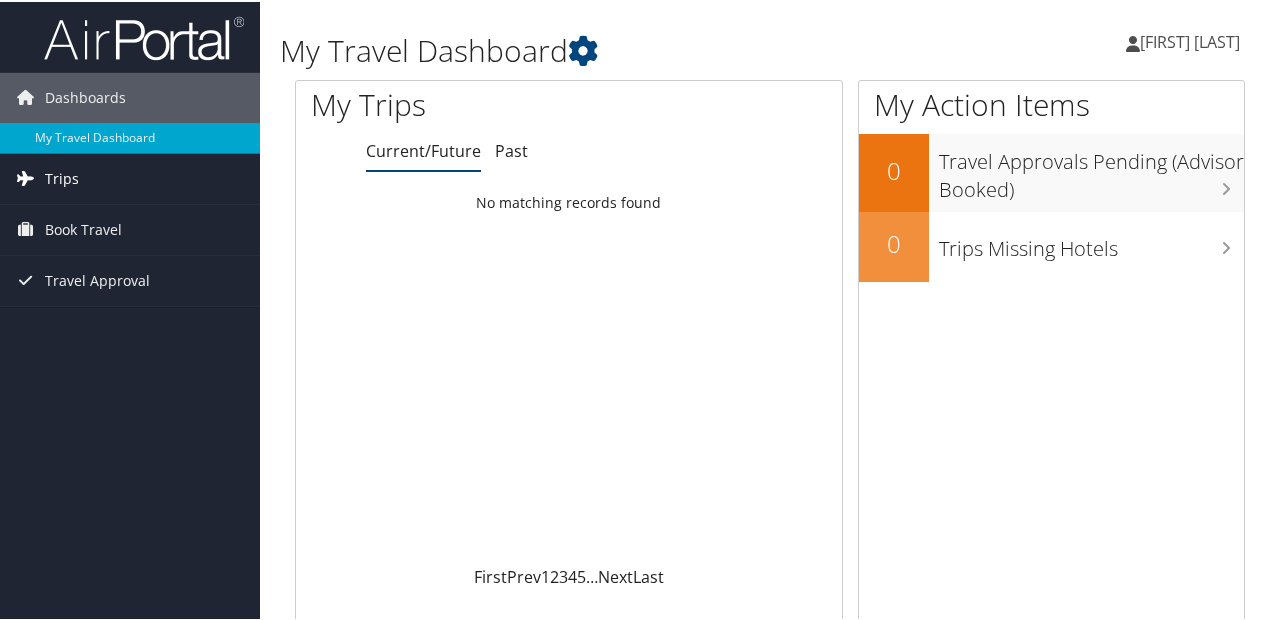 click on "Trips" at bounding box center (130, 177) 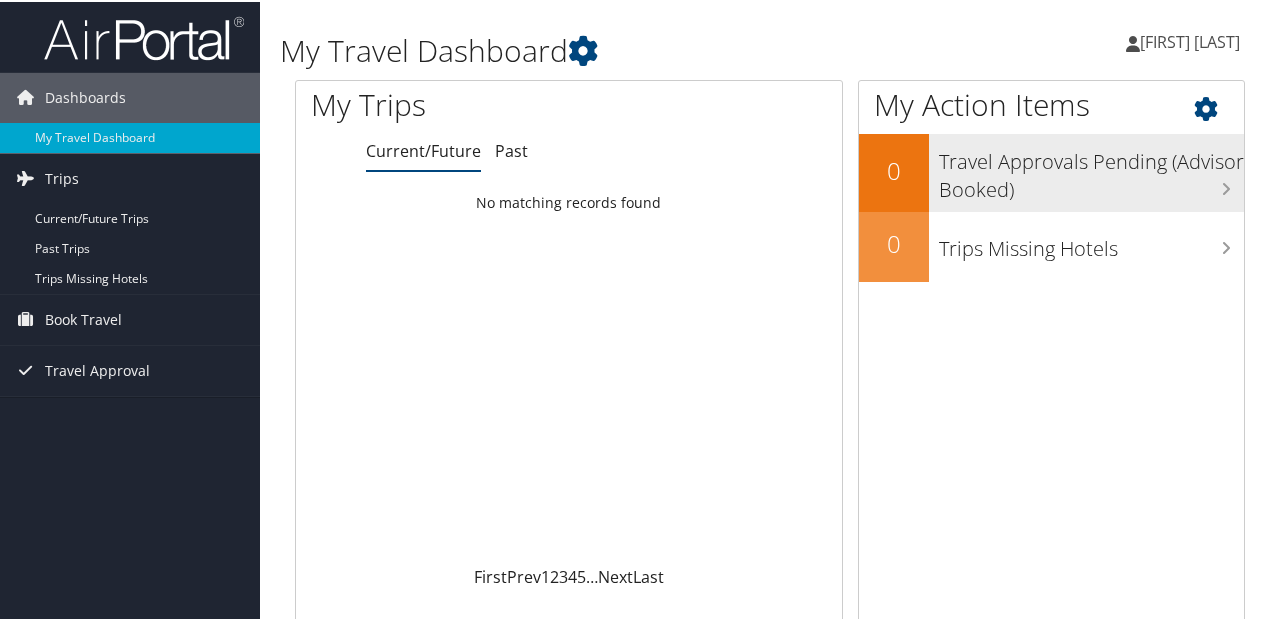 click on "Travel Approvals Pending (Advisor Booked)" at bounding box center (1091, 169) 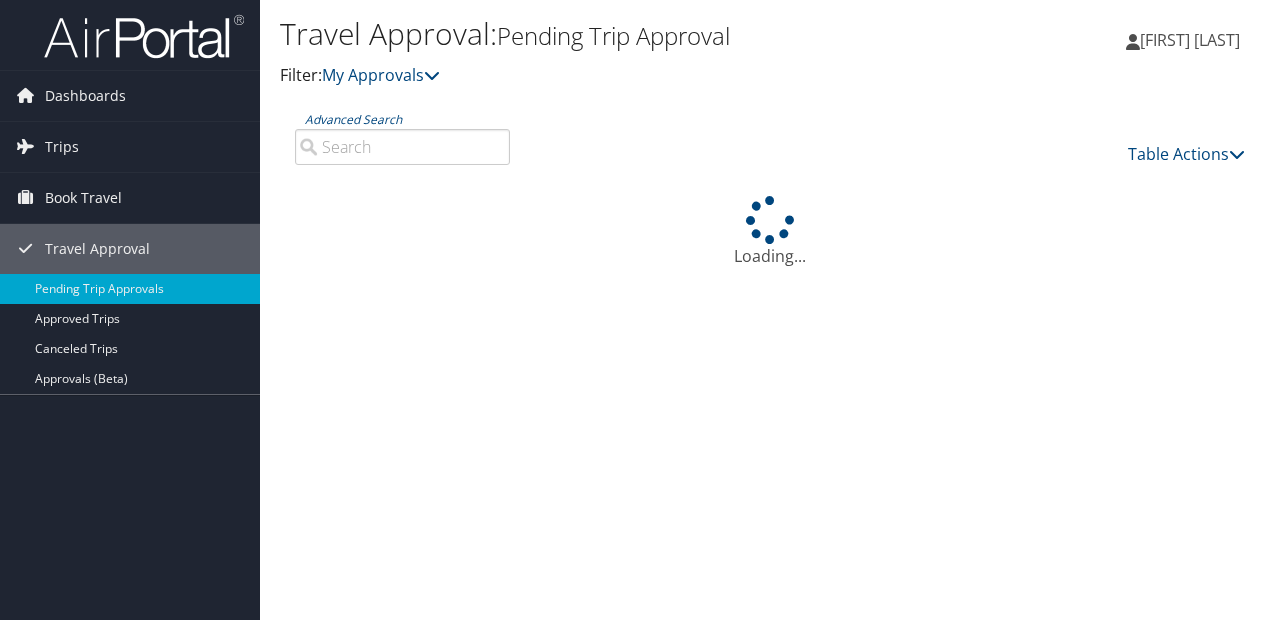 scroll, scrollTop: 0, scrollLeft: 0, axis: both 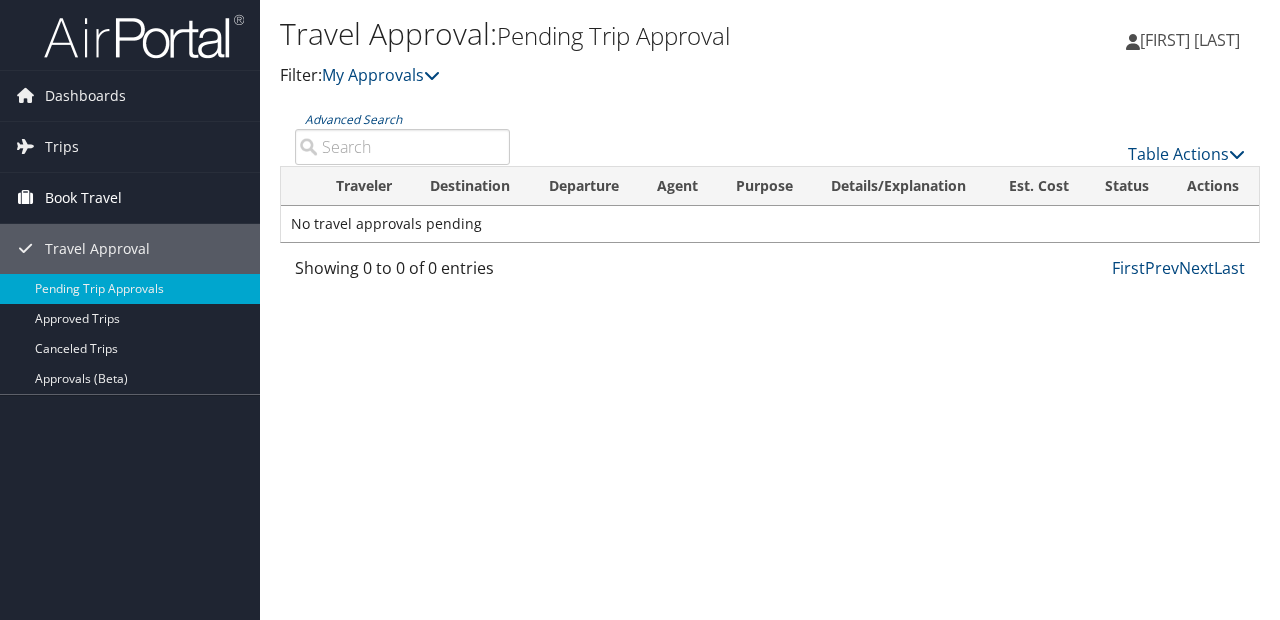 click on "Book Travel" at bounding box center [83, 198] 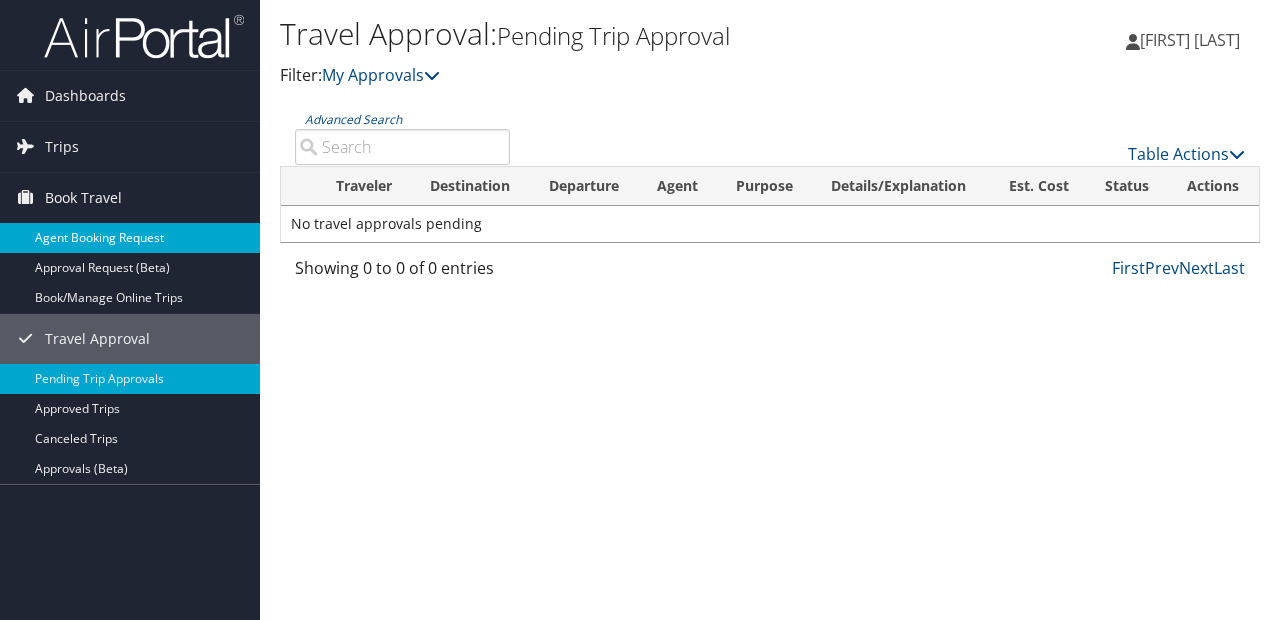 click on "Agent Booking Request" at bounding box center (130, 238) 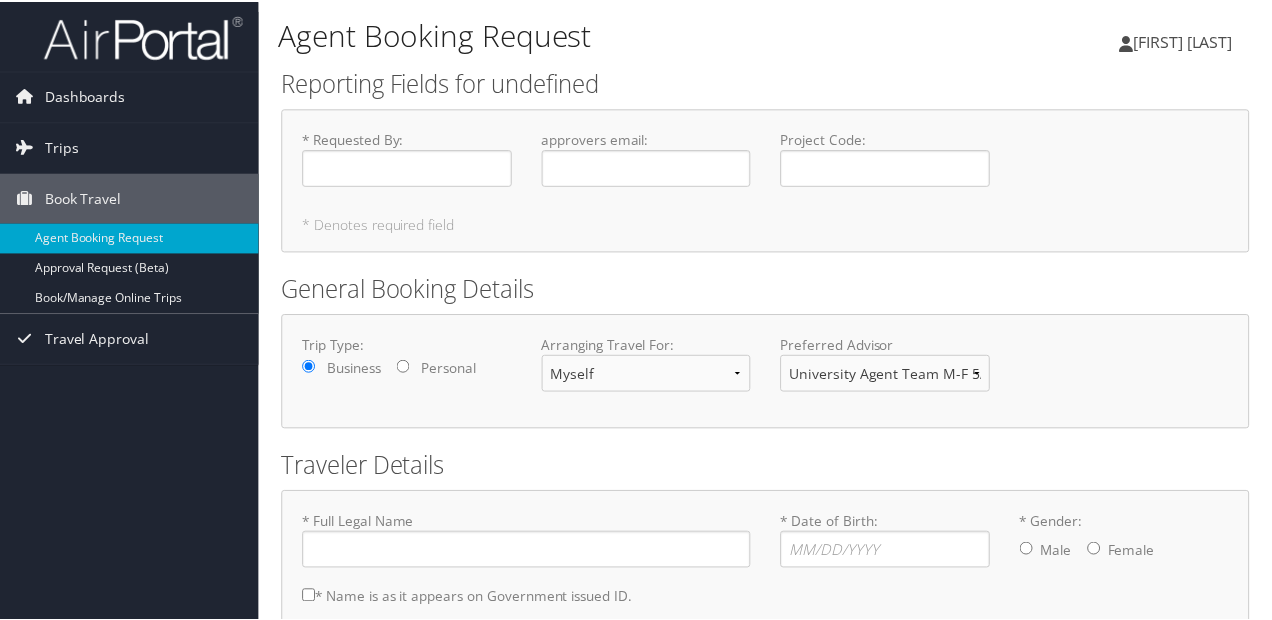 scroll, scrollTop: 0, scrollLeft: 0, axis: both 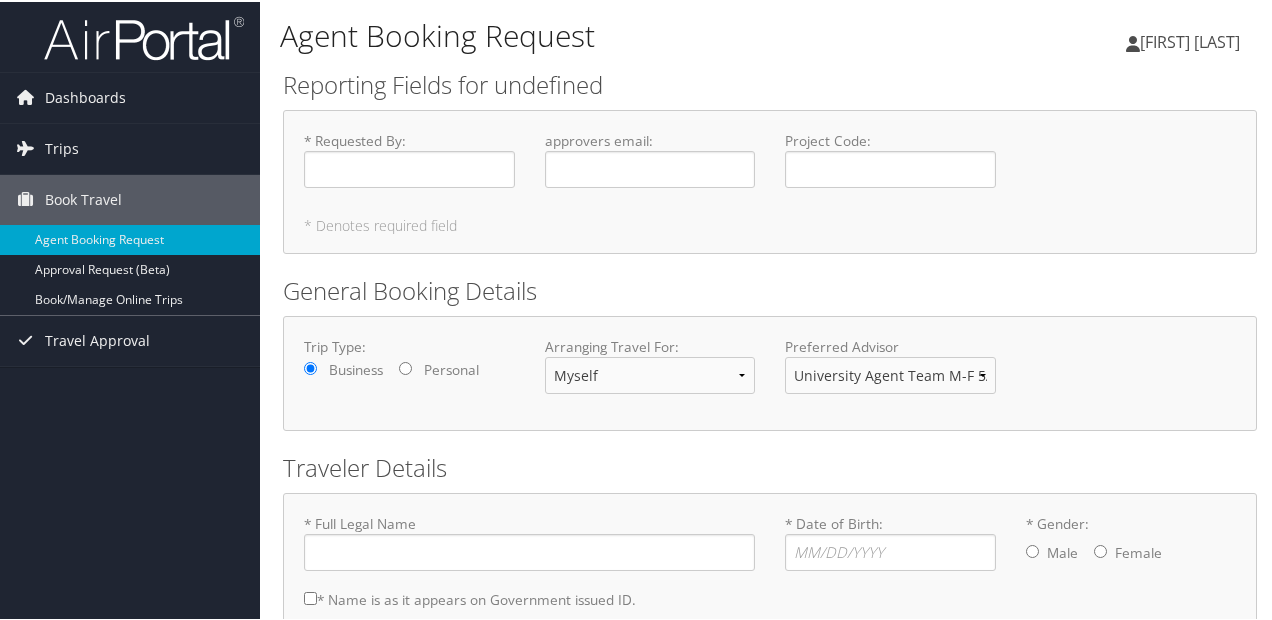 type on "[FIRST] [LAST]" 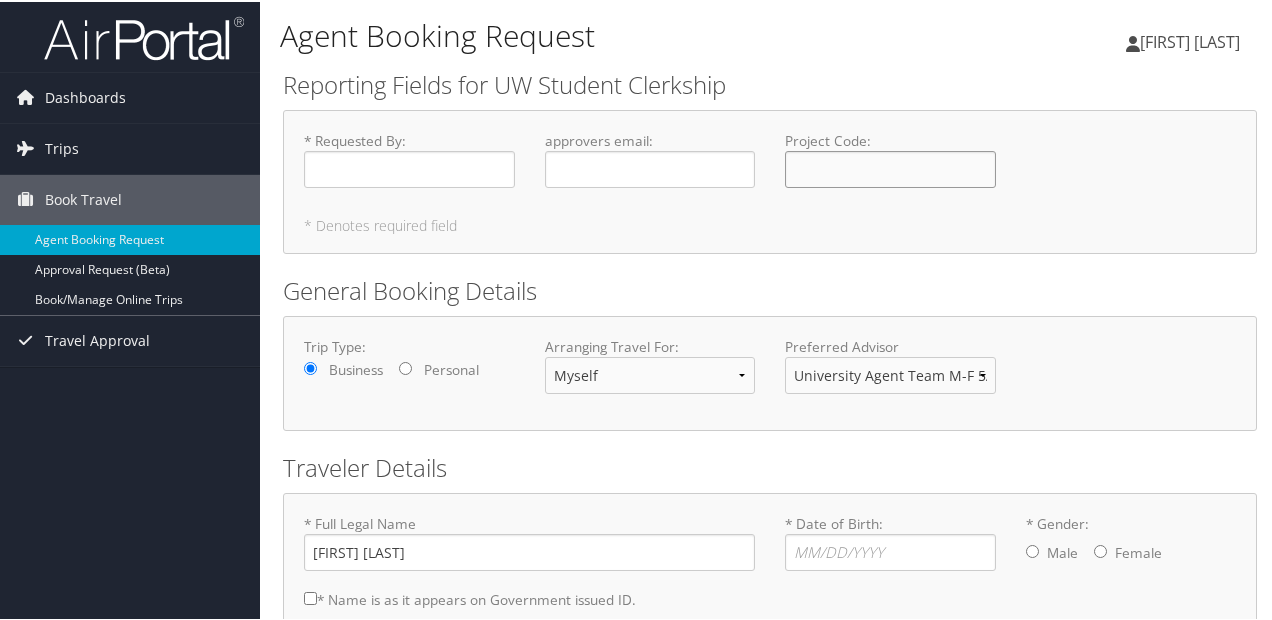 click on "Project Code : Required" 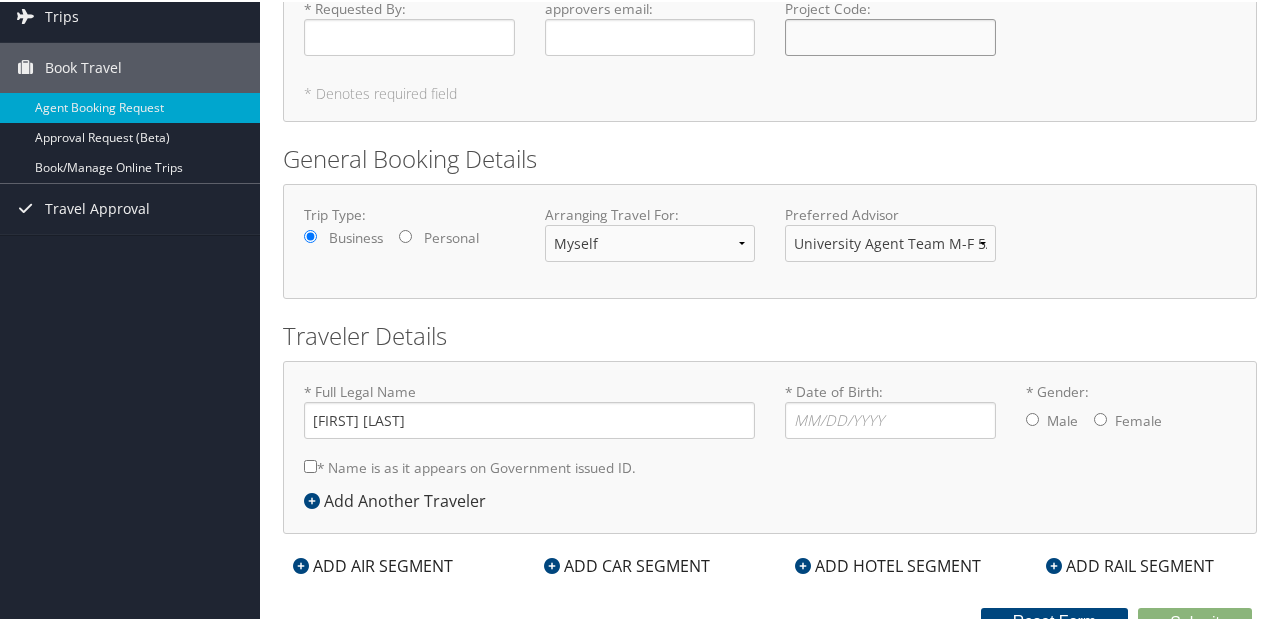 scroll, scrollTop: 148, scrollLeft: 0, axis: vertical 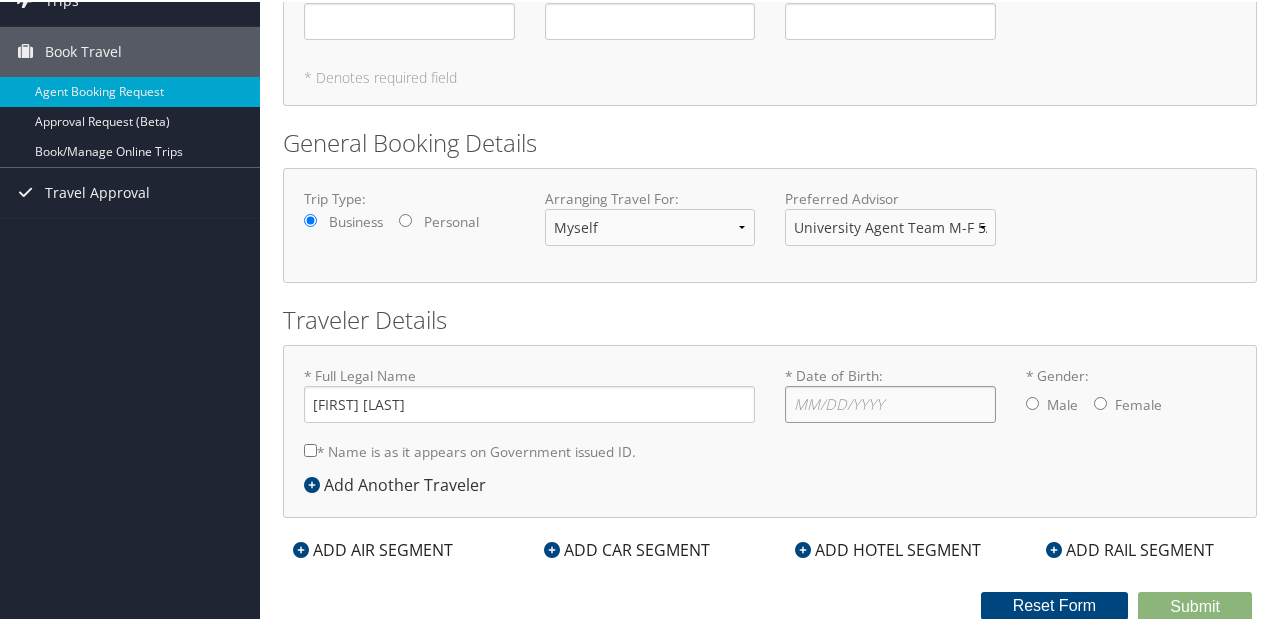 click on "* Date of Birth: Invalid Date" at bounding box center [890, 402] 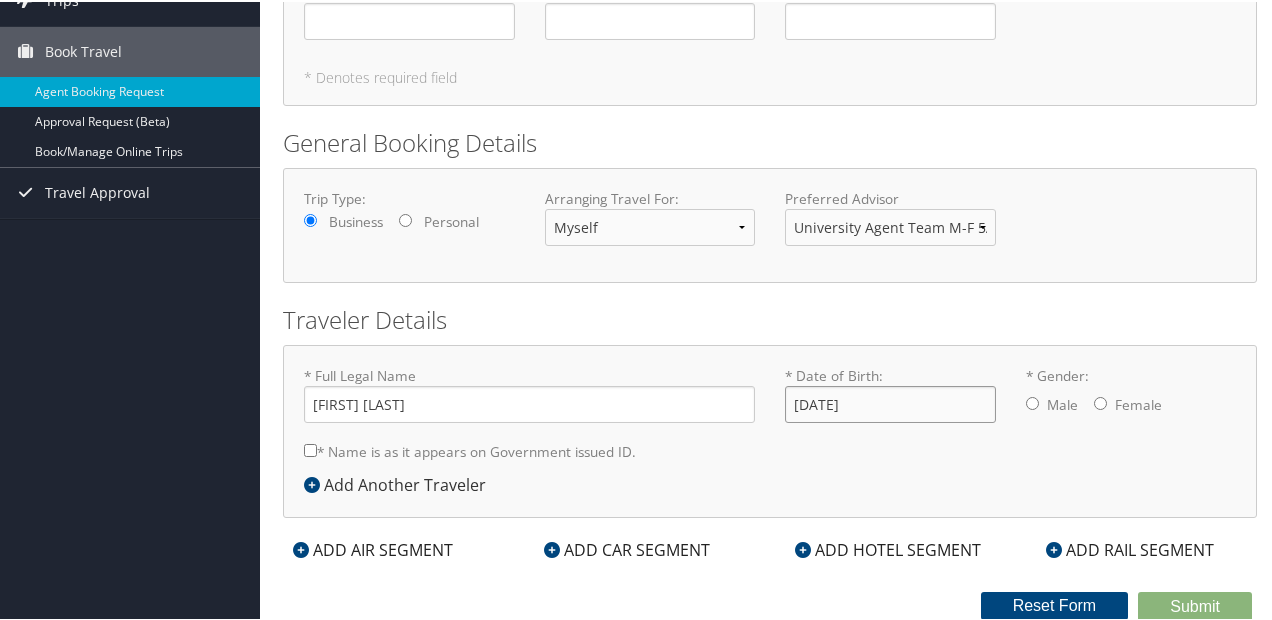 scroll, scrollTop: 0, scrollLeft: 0, axis: both 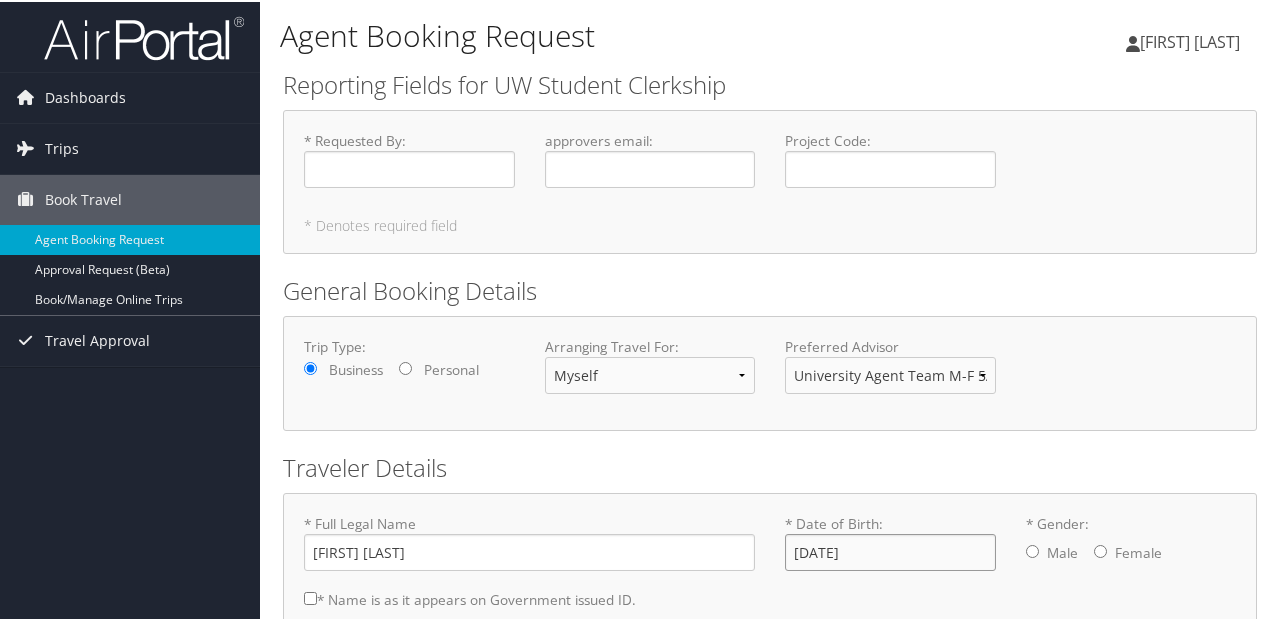 type on "[DATE]" 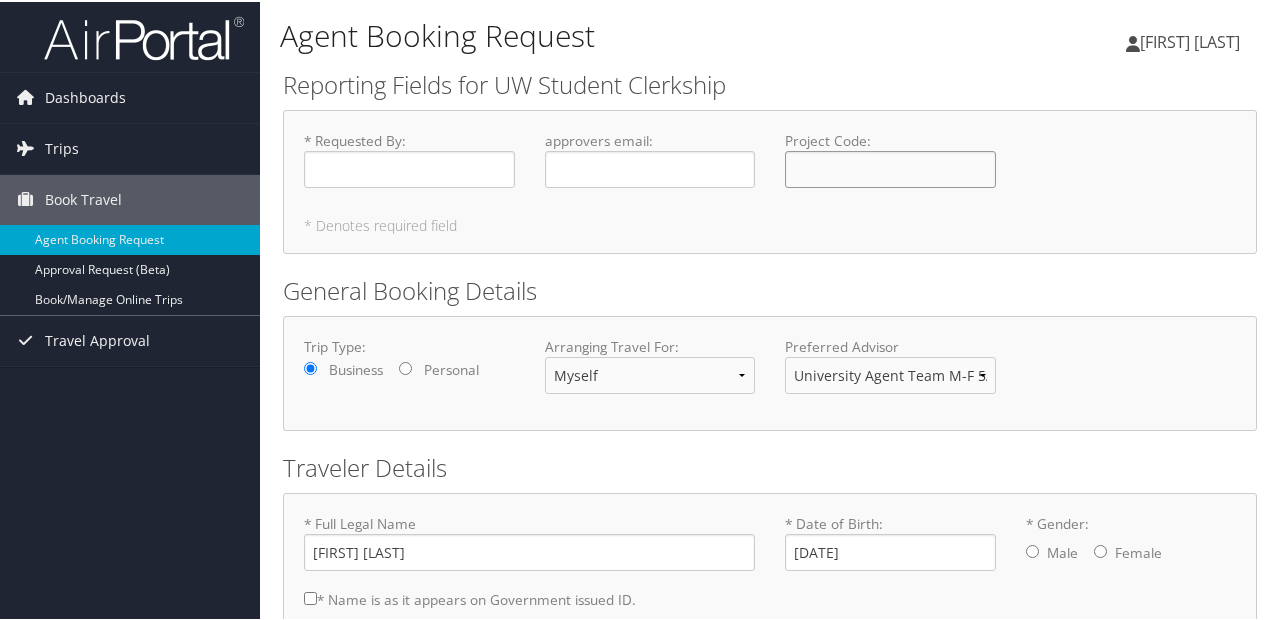 click on "Project Code : Required" 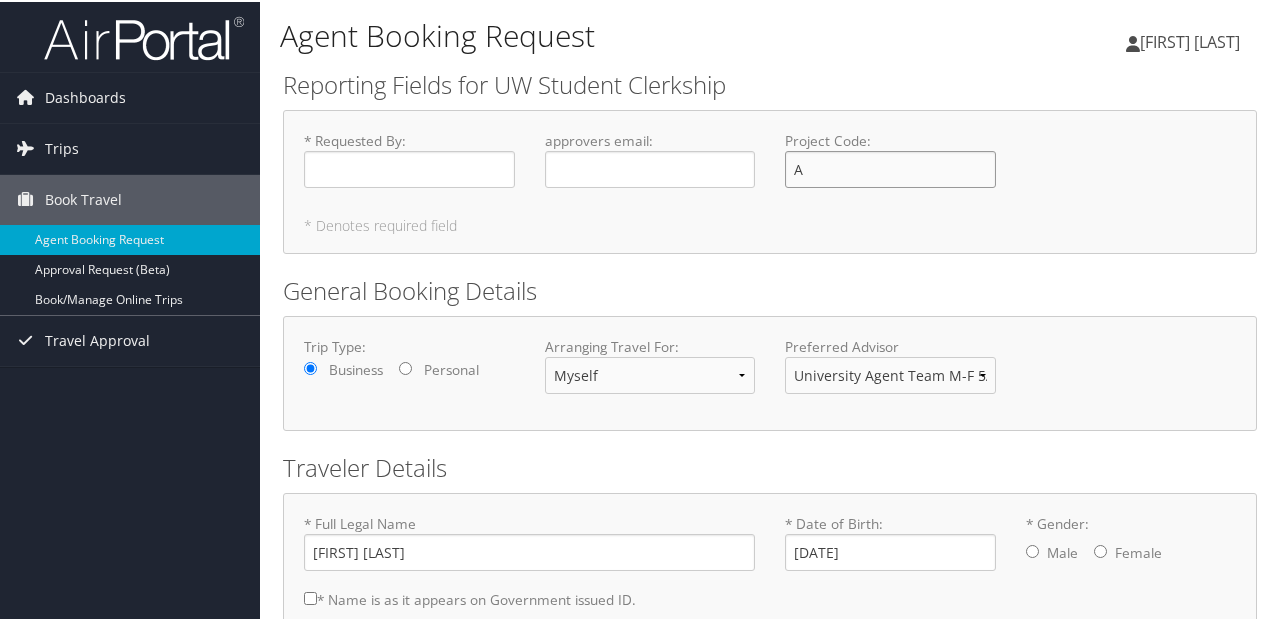 type on "A" 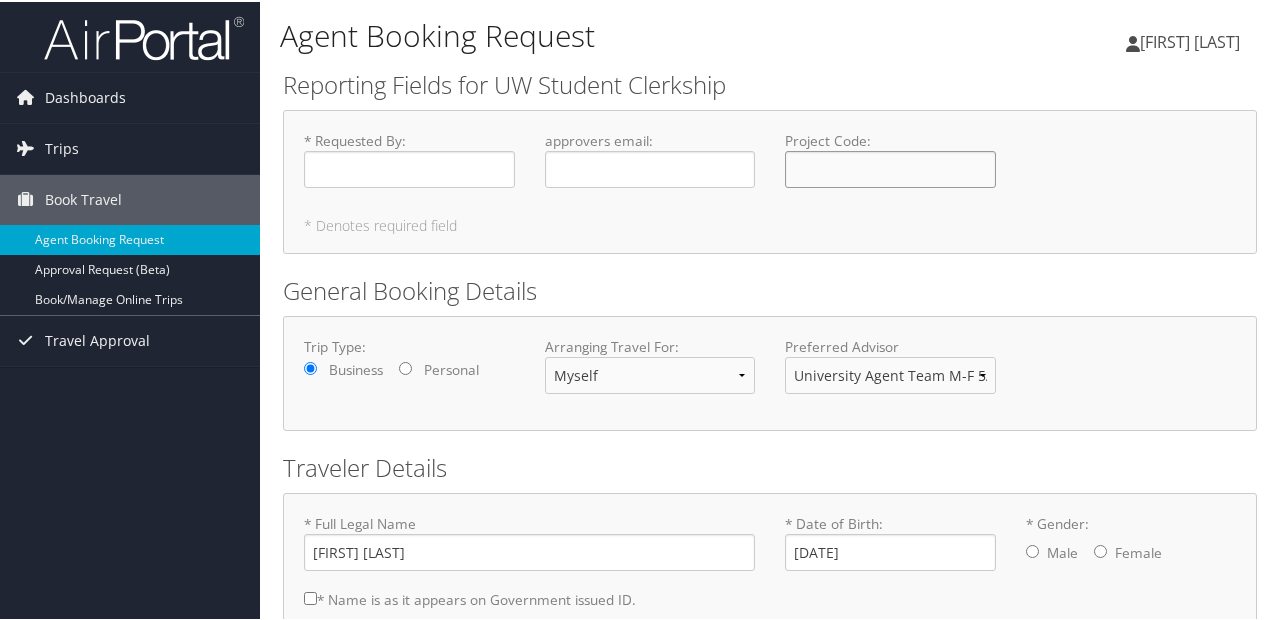 paste on "UWA005" 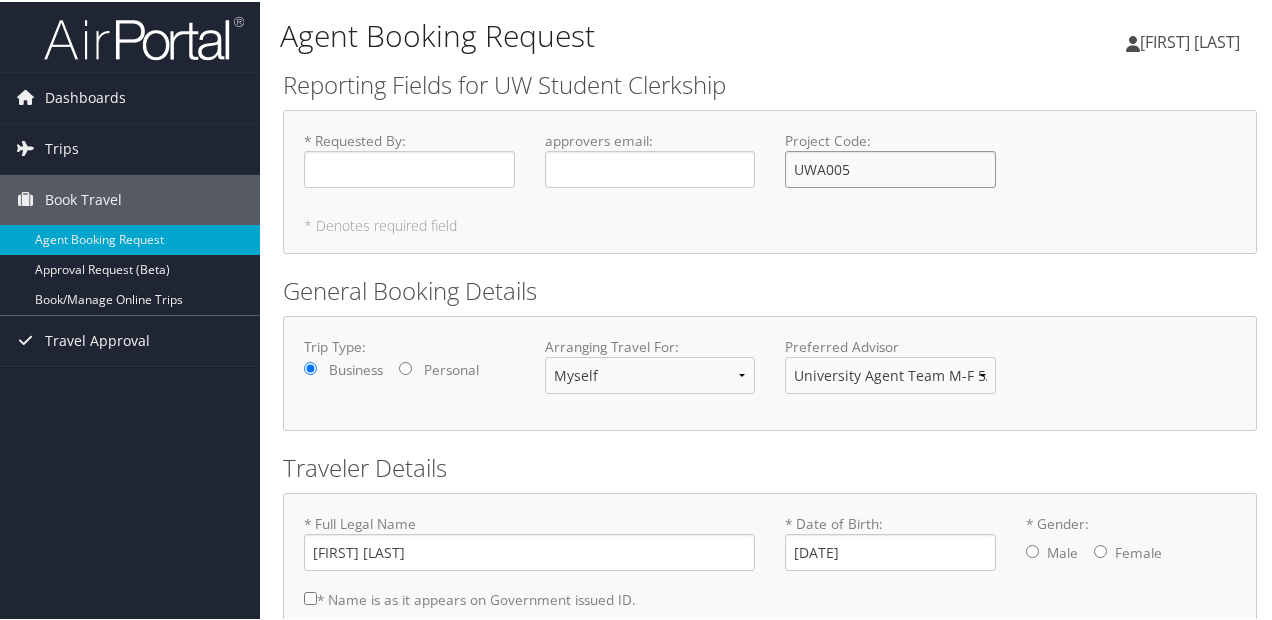 type on "UWA005" 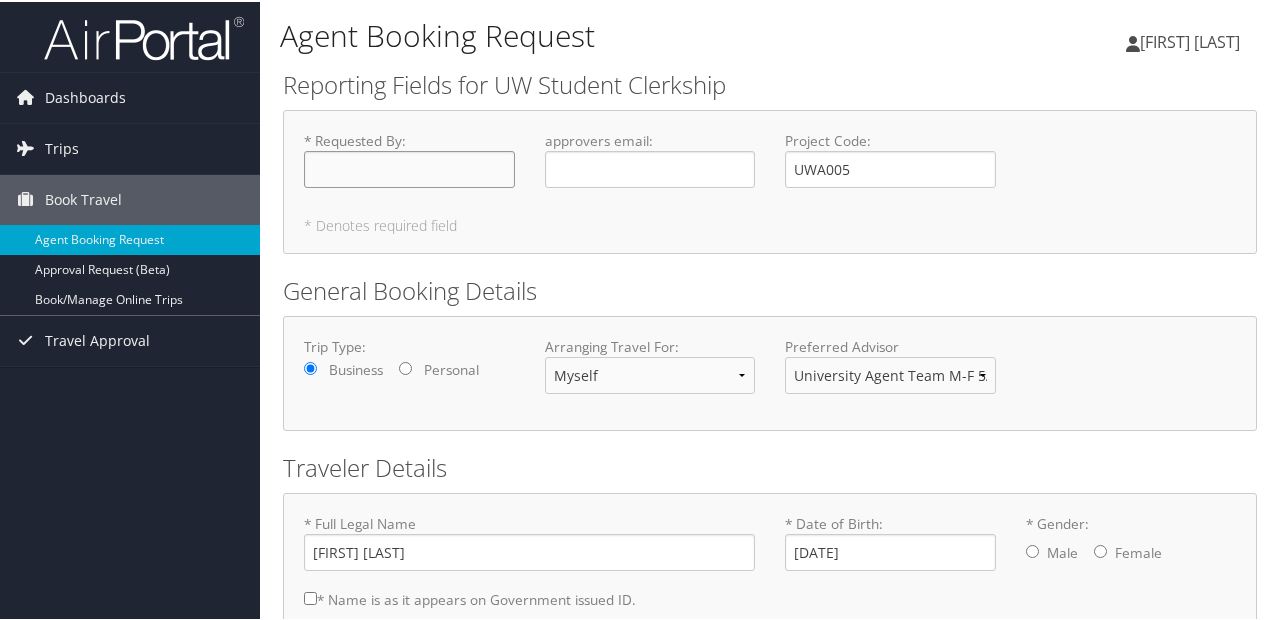 click on "*   Requested By : Required" at bounding box center (409, 167) 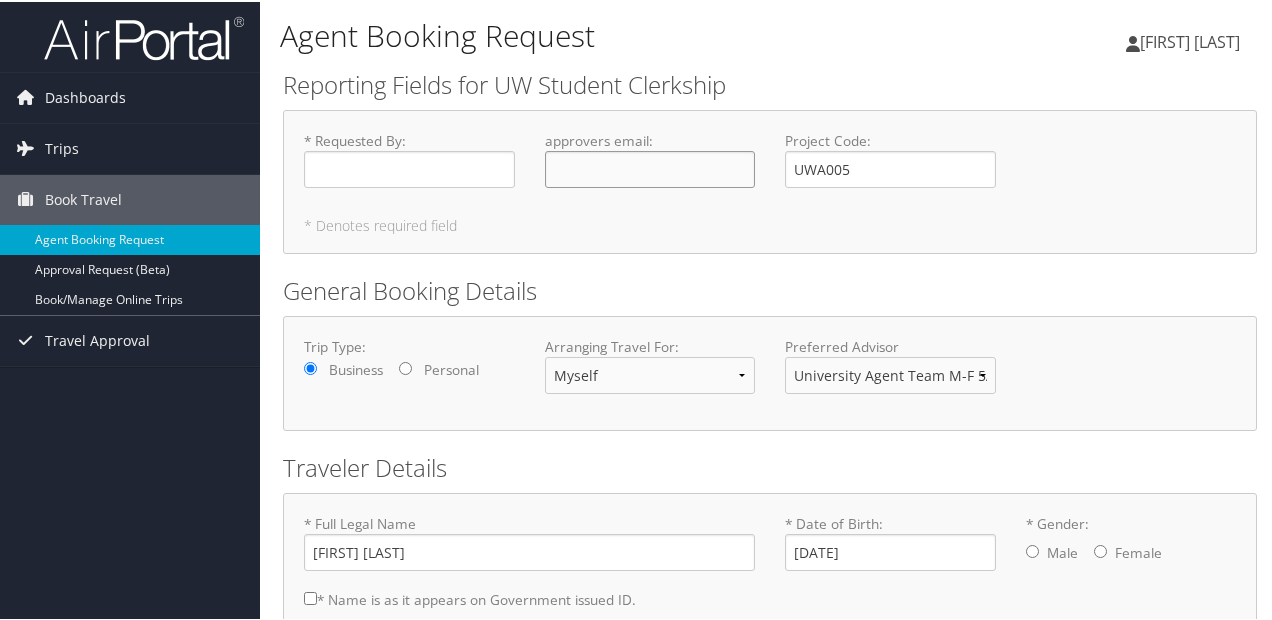 click on "approvers email : Required" 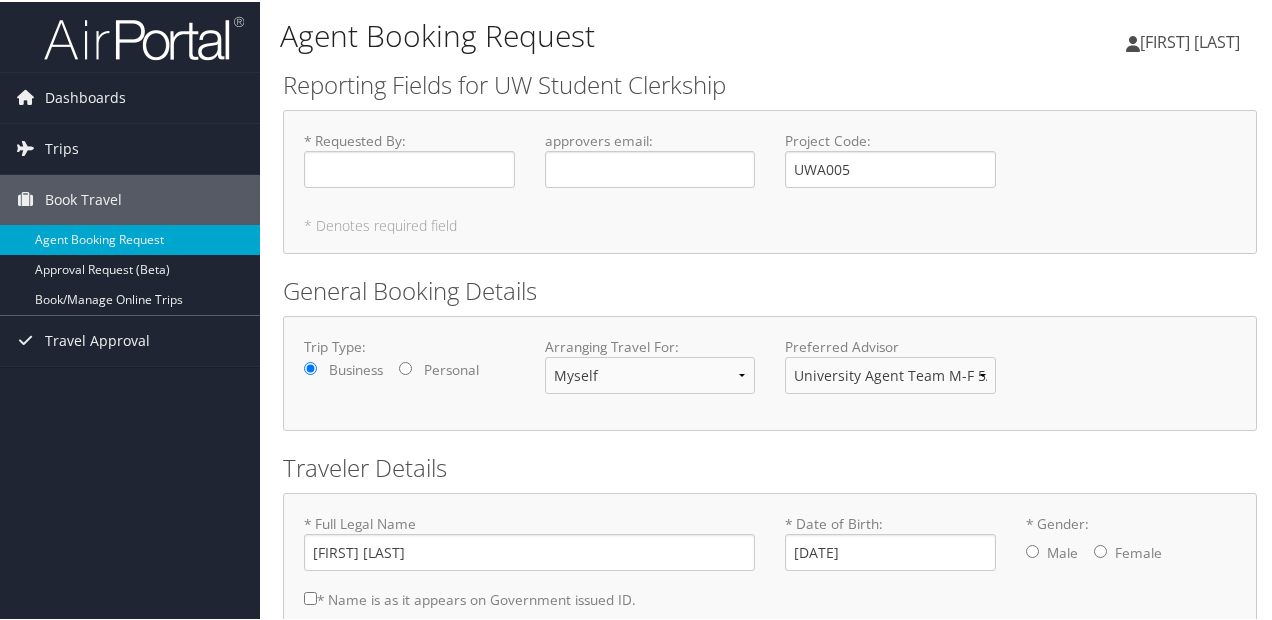 click on "*   Requested By : Required   approvers email : Required   Project Code : UWA005 Required * Denotes required field" at bounding box center [770, 180] 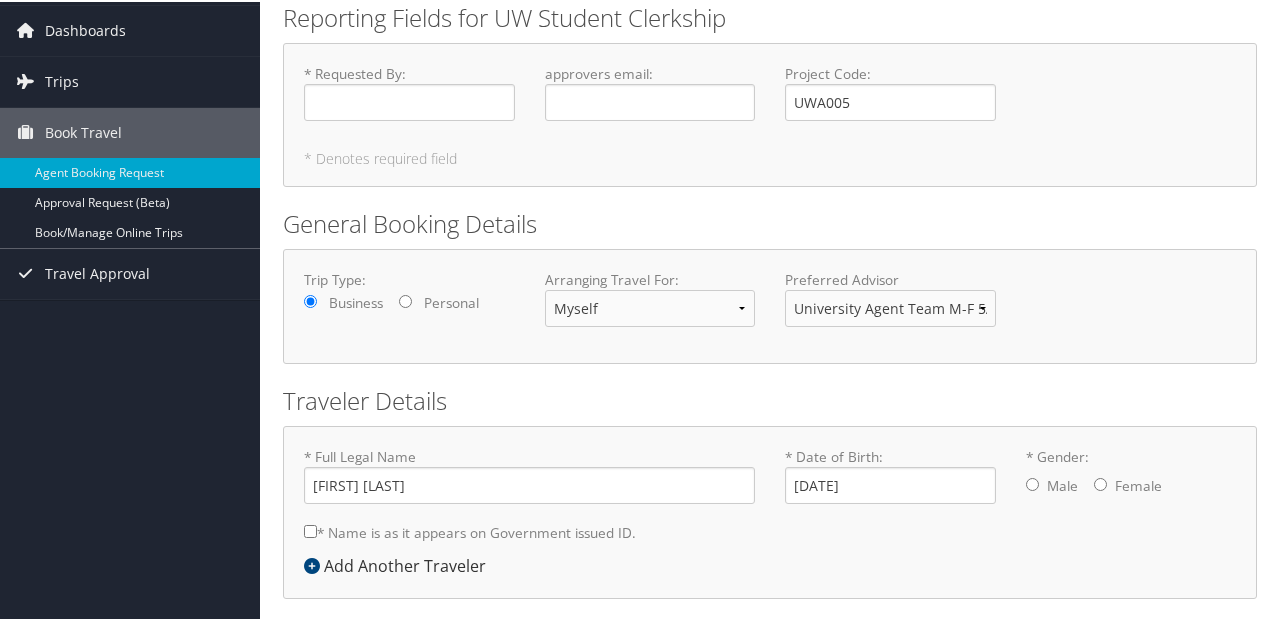 scroll, scrollTop: 148, scrollLeft: 0, axis: vertical 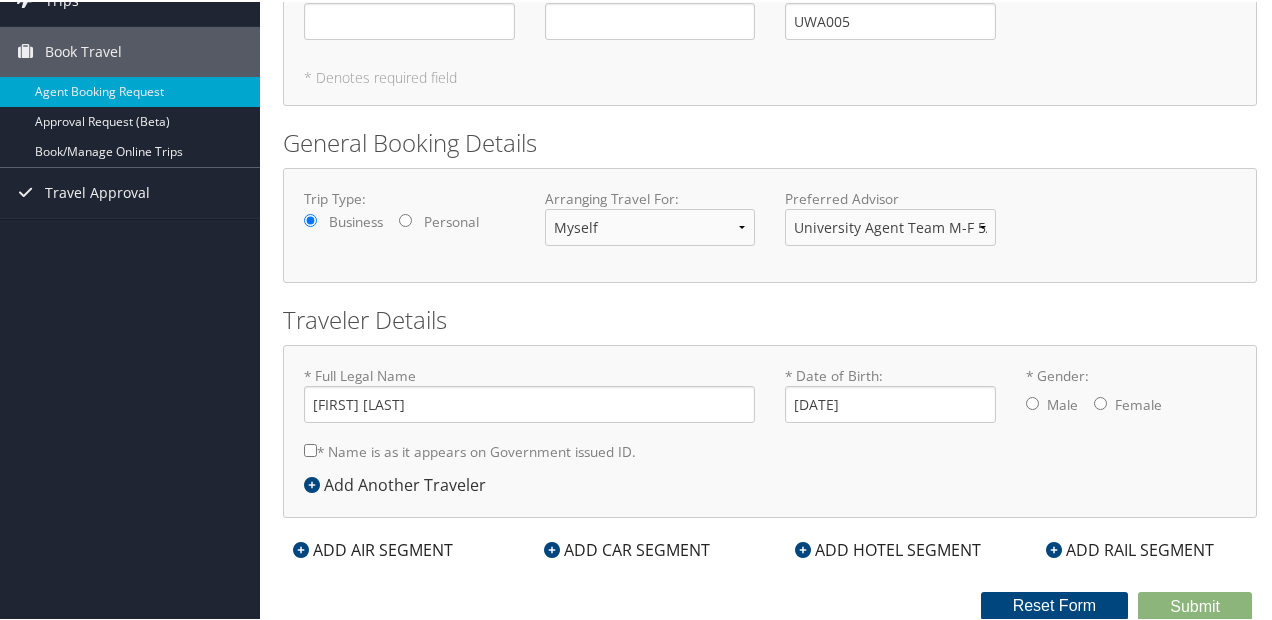 click on "* Gender:  Male Female" at bounding box center (1100, 401) 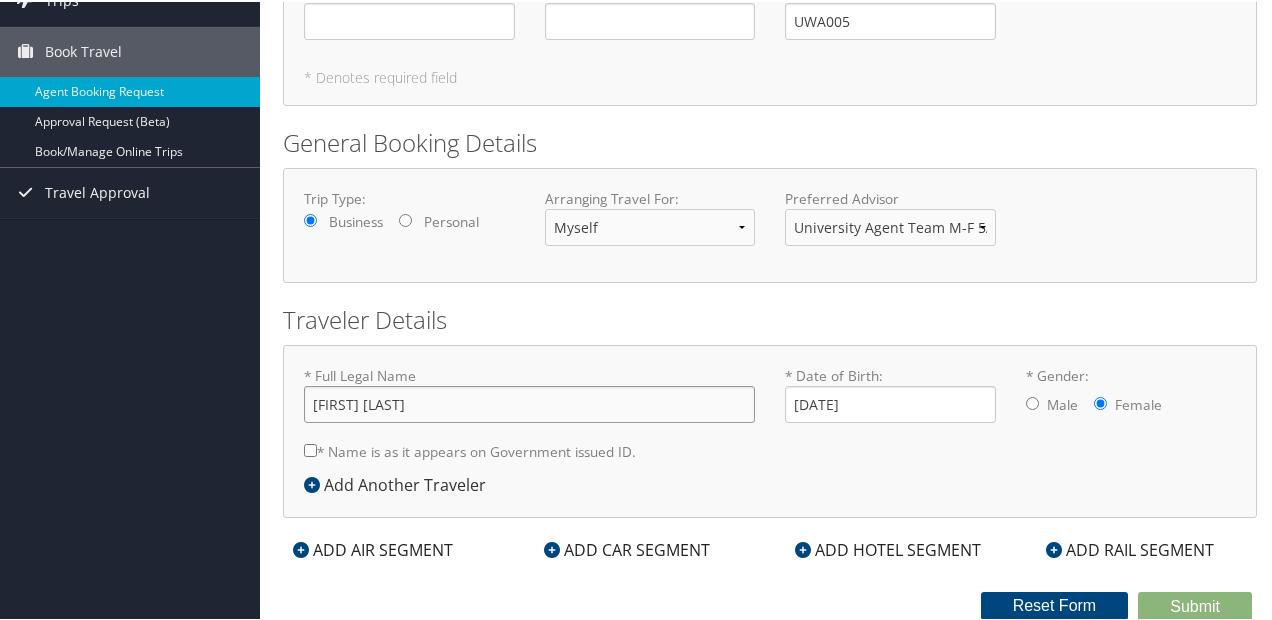 click on "Emily  Prentice" at bounding box center [529, 402] 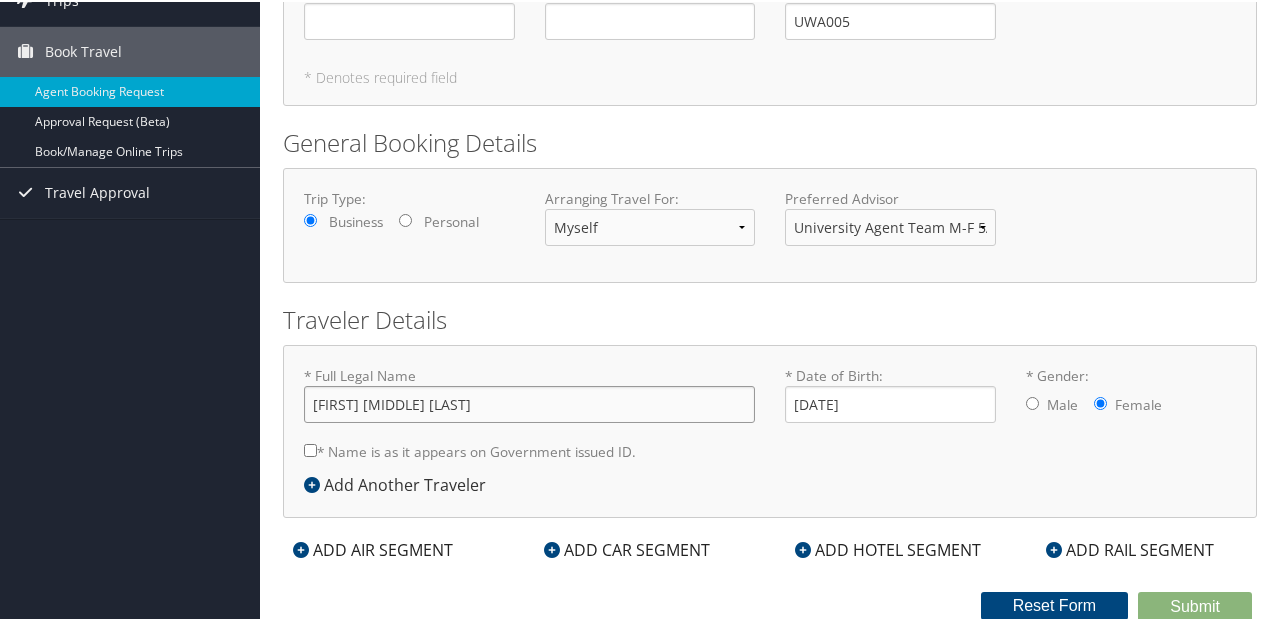 type on "Emily Tatum Prentice" 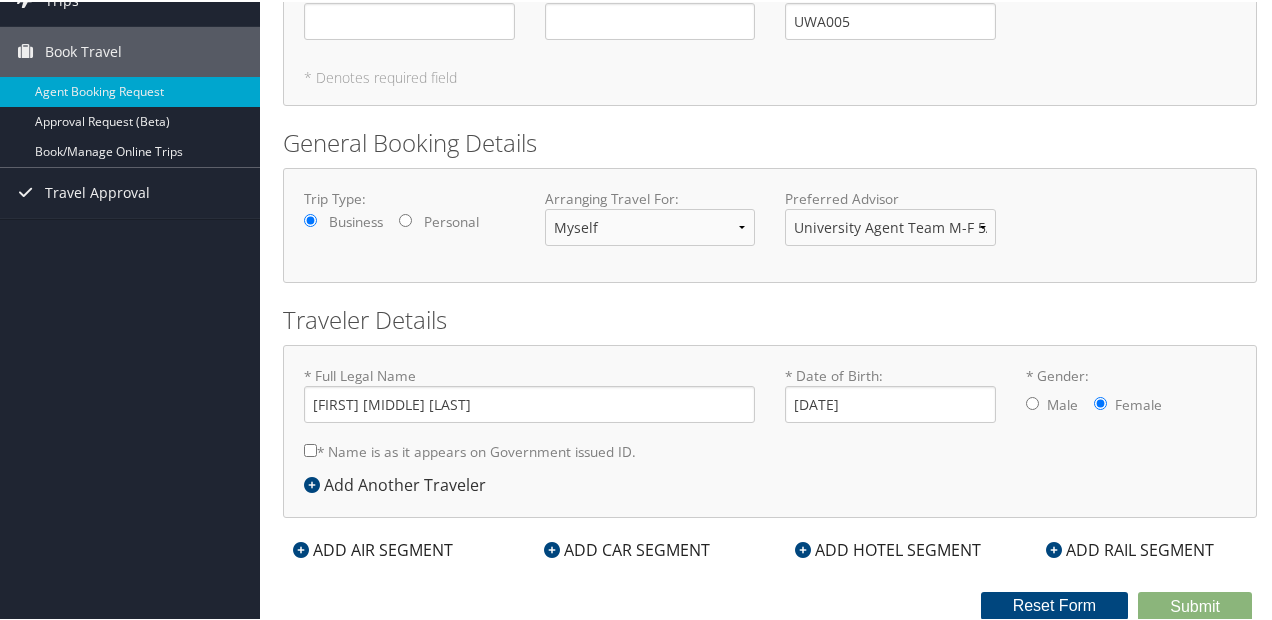 click on "* Name is as it appears on Government issued ID." at bounding box center [310, 448] 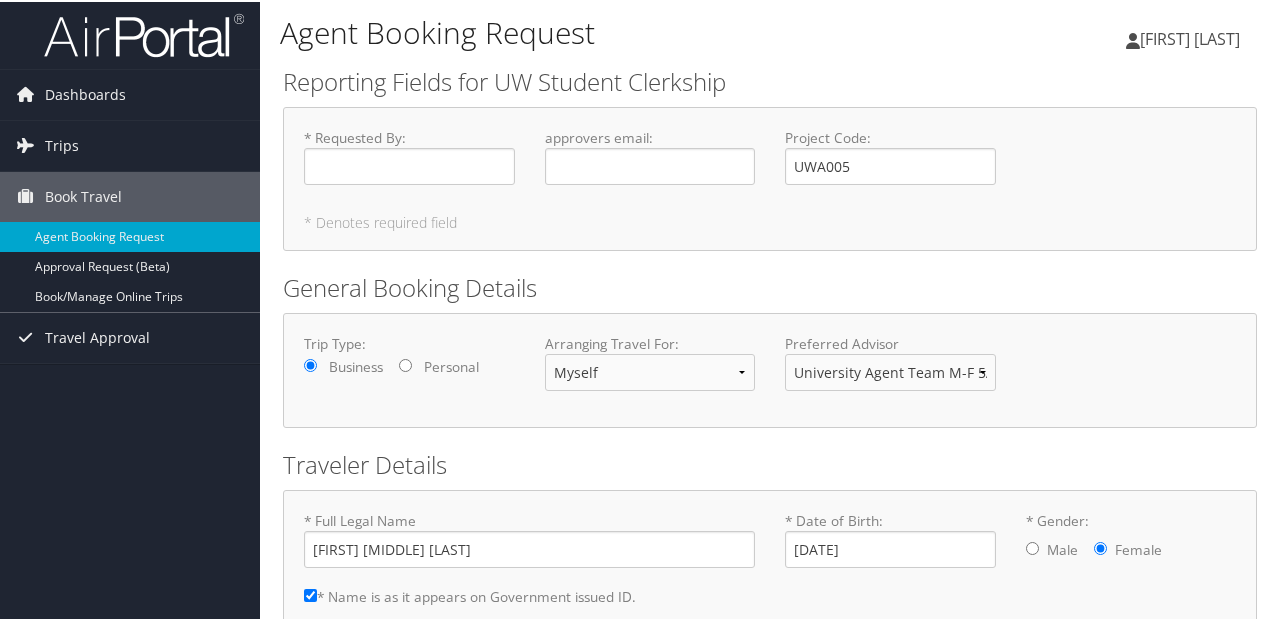 scroll, scrollTop: 1, scrollLeft: 0, axis: vertical 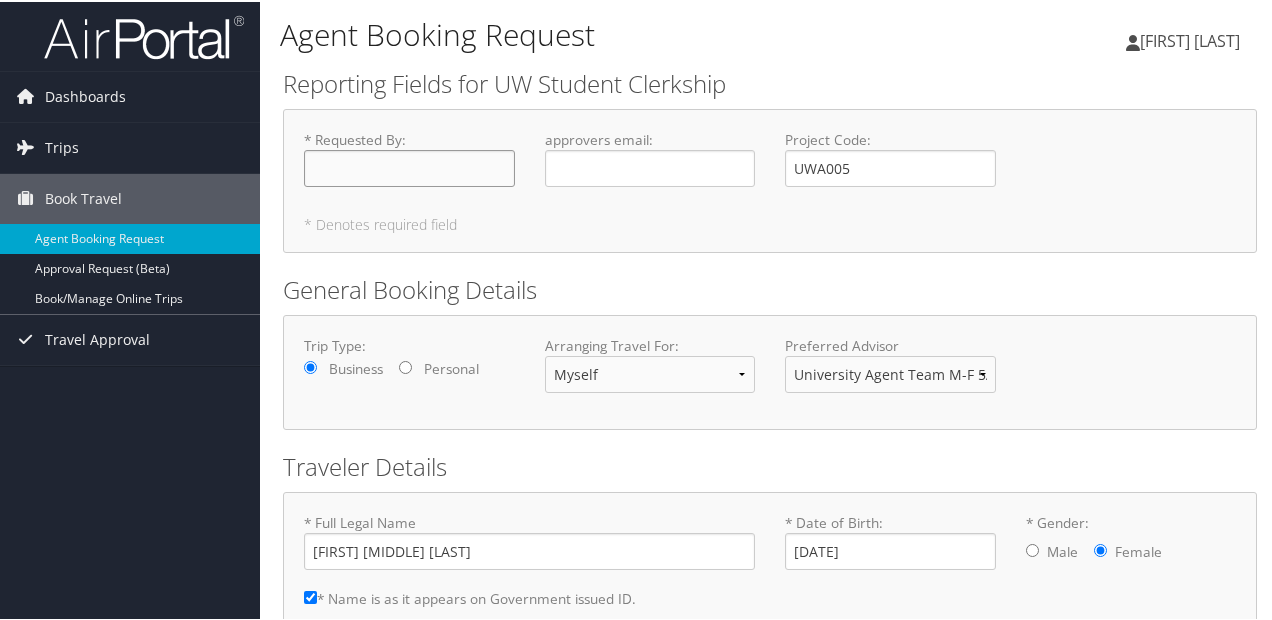 click on "*   Requested By : Required" at bounding box center (409, 166) 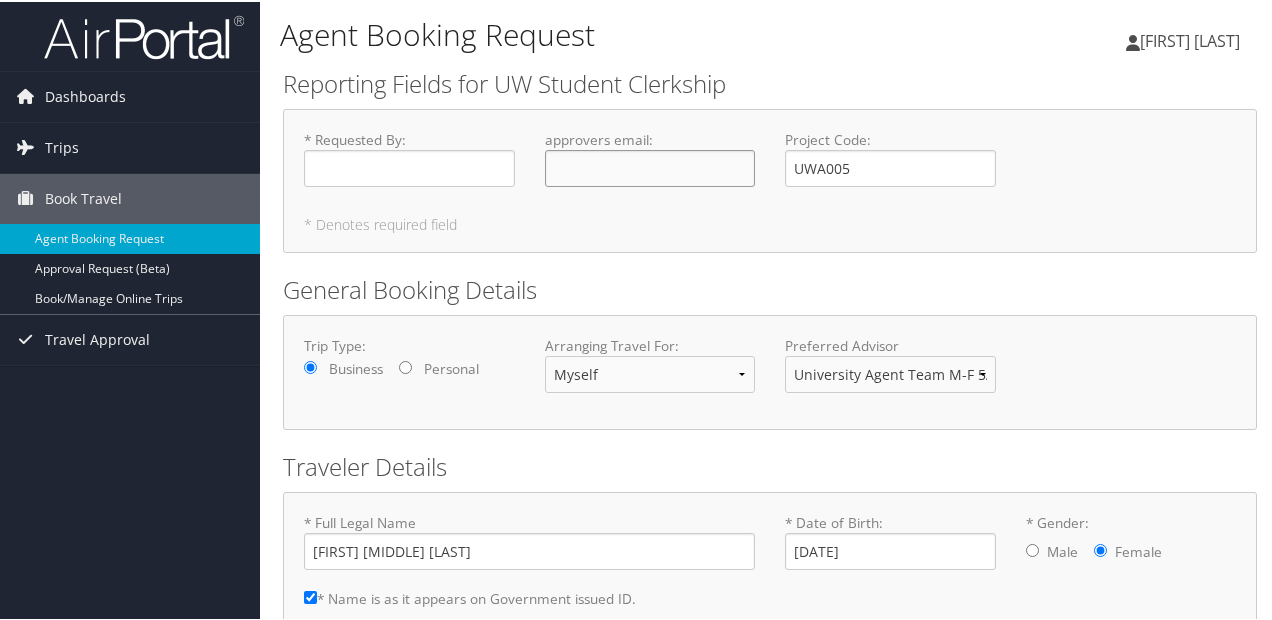 click on "approvers email : Required" 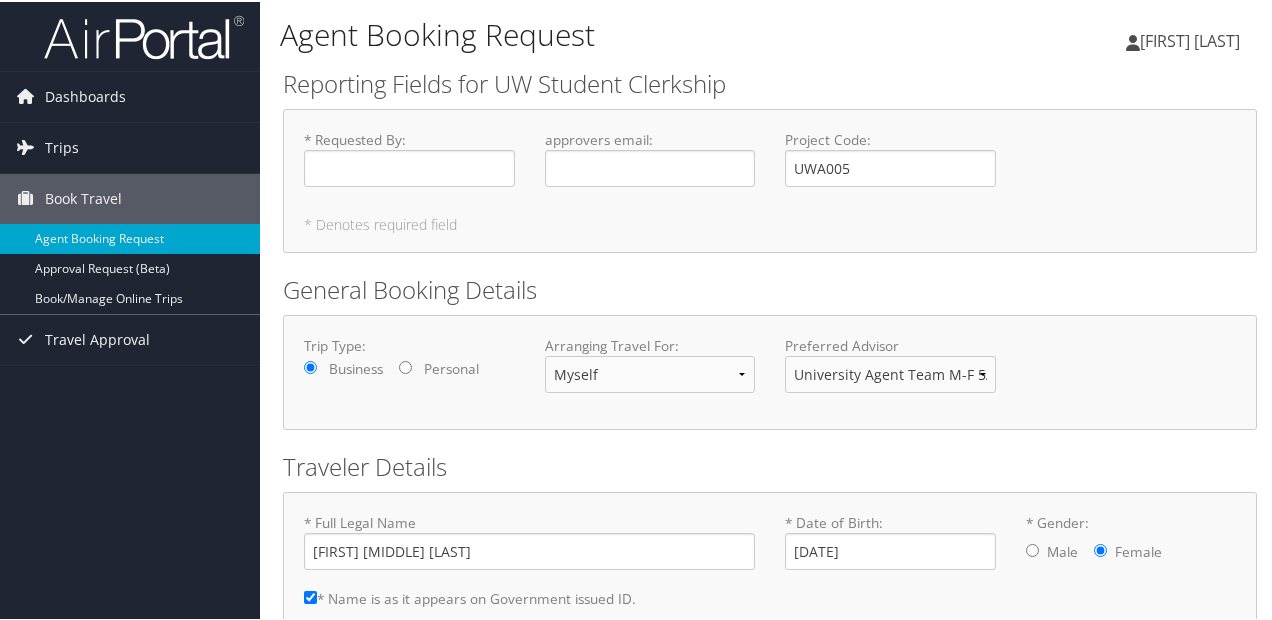 click on "Reporting Fields for UW Student Clerkship *   Requested By : Required   approvers email : Required   Project Code : UWA005 Required * Denotes required field General Booking Details Trip Type:     Business     Personal  Arranging Travel For: Myself Another Traveler Guest Traveler  Preferred Advisor  University Agent Team M-F 5AM-6PM PT You must select an Advisor Traveler Details * Full Legal Name Emily Tatum Prentice * Name is as it appears on Government issued ID. Required * Date of Birth: 08/21/1997 Invalid Date * Gender:  Male Female    Add Another Traveler     Air    Car    Hotel    Rail    ADD AIR SEGMENT    ADD CAR SEGMENT    ADD HOTEL SEGMENT    ADD RAIL SEGMENT Submit  Reset Form" at bounding box center [770, 416] 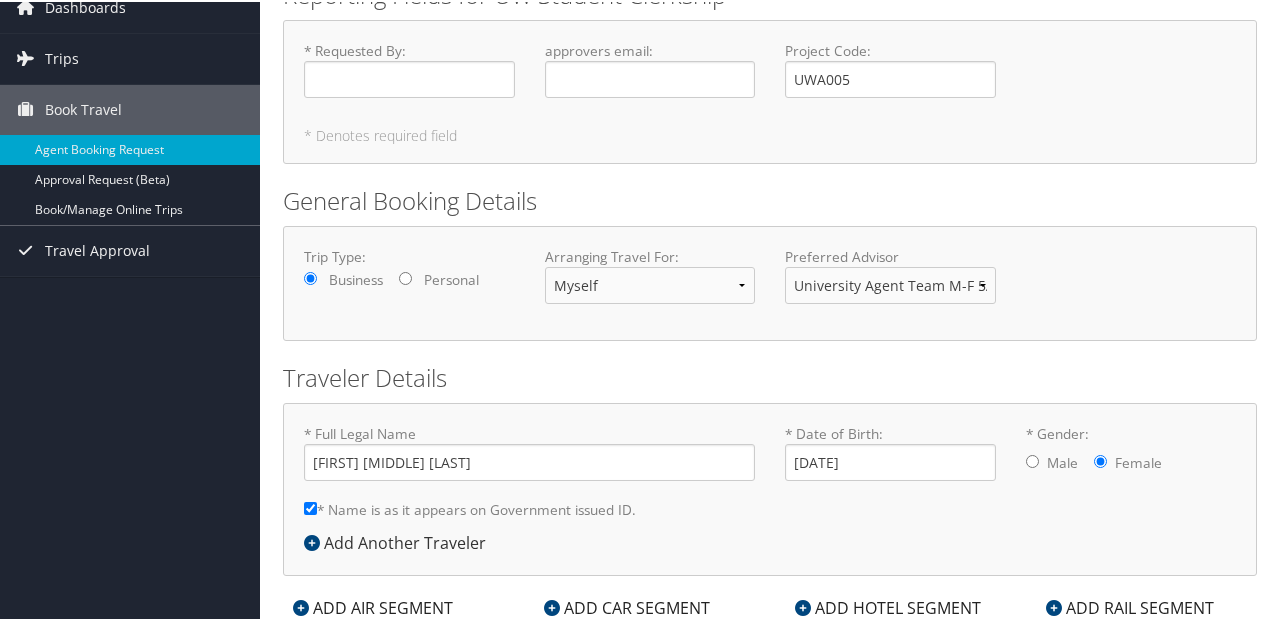 scroll, scrollTop: 148, scrollLeft: 0, axis: vertical 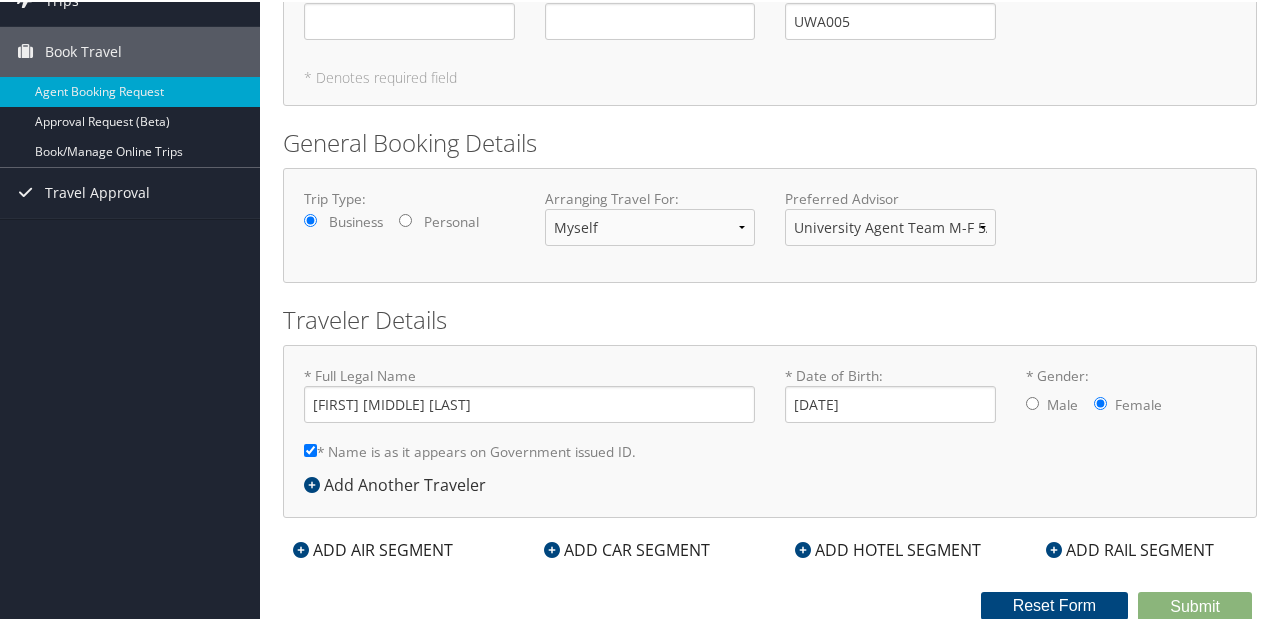 click on "ADD AIR SEGMENT" at bounding box center (373, 548) 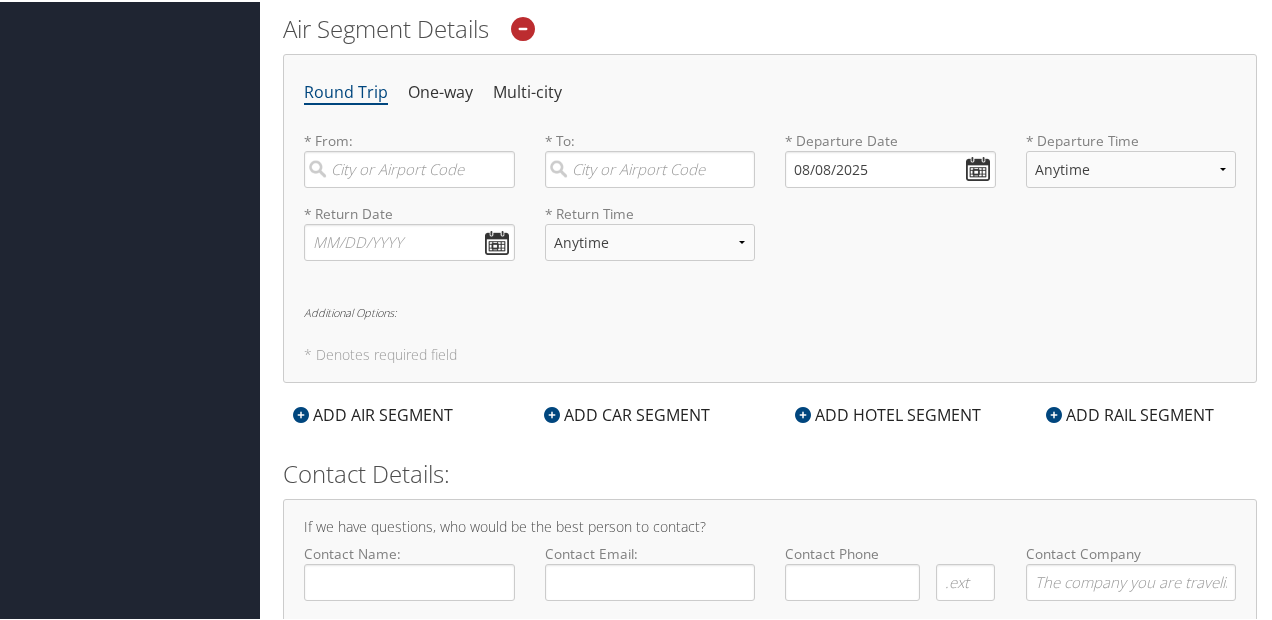 scroll, scrollTop: 663, scrollLeft: 0, axis: vertical 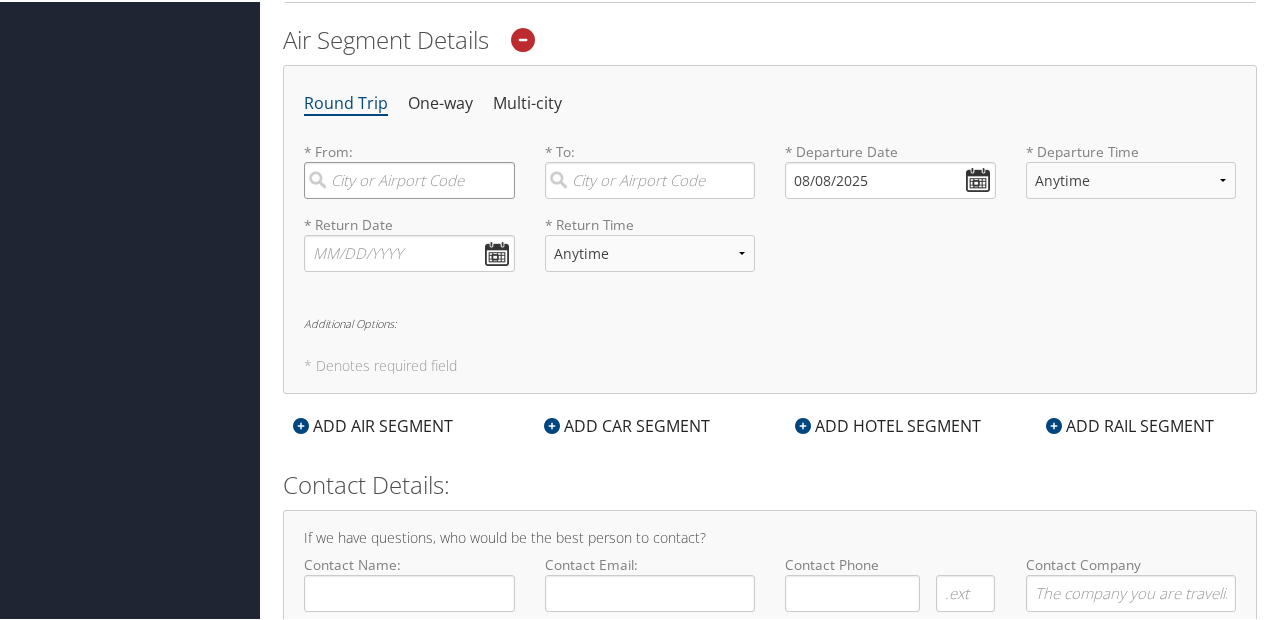 click at bounding box center [409, 178] 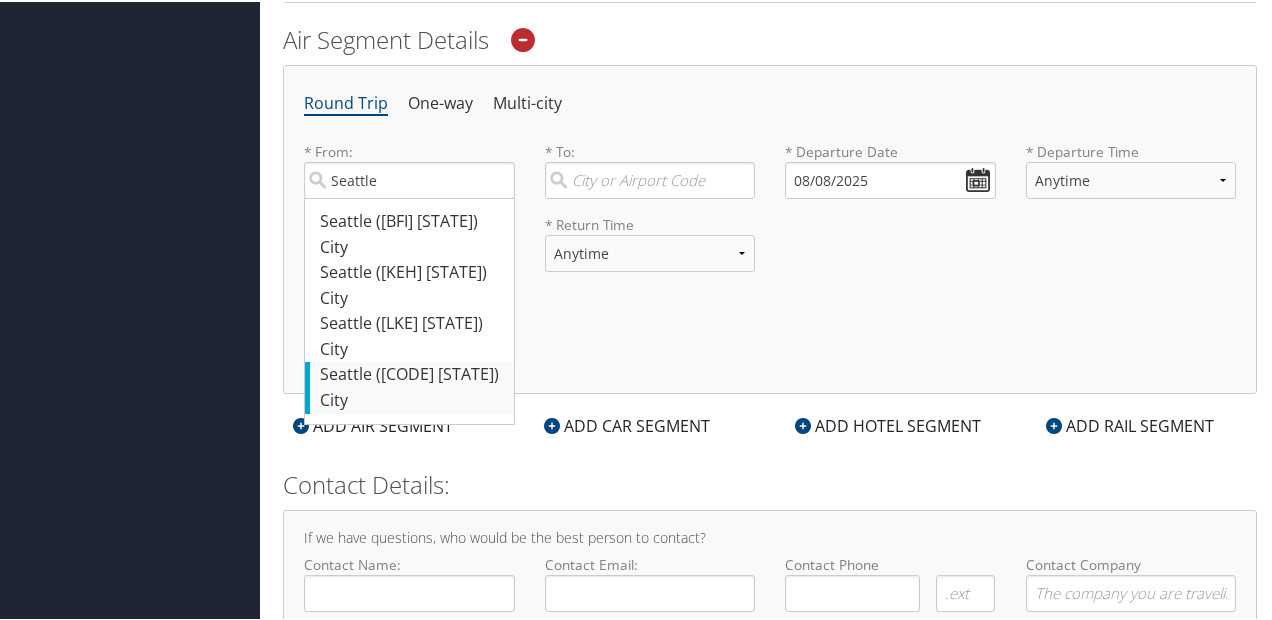 click on "Seattle   (SEA WA)" at bounding box center (412, 373) 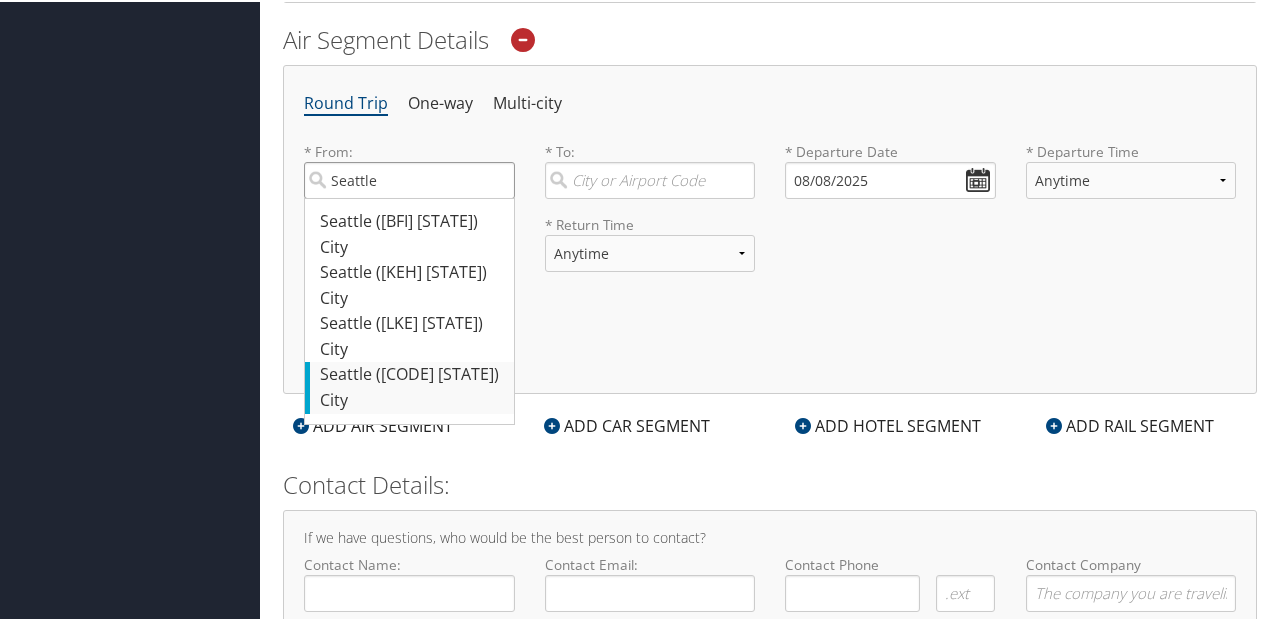 click on "Seattle" at bounding box center [409, 178] 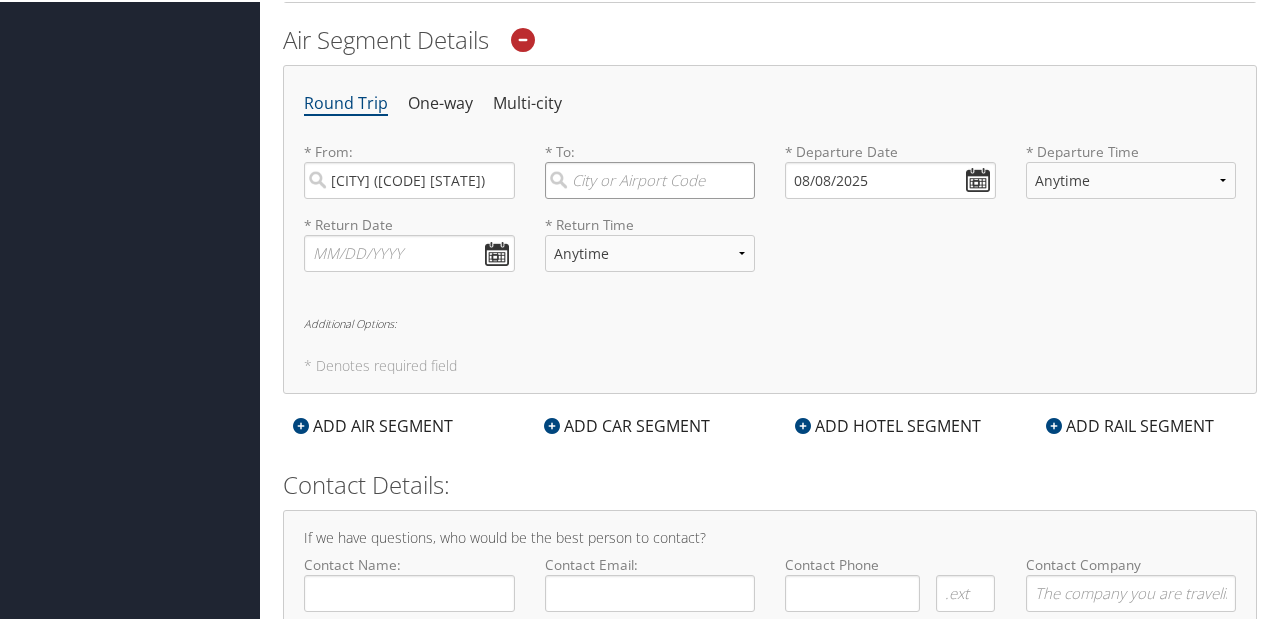 click at bounding box center [650, 178] 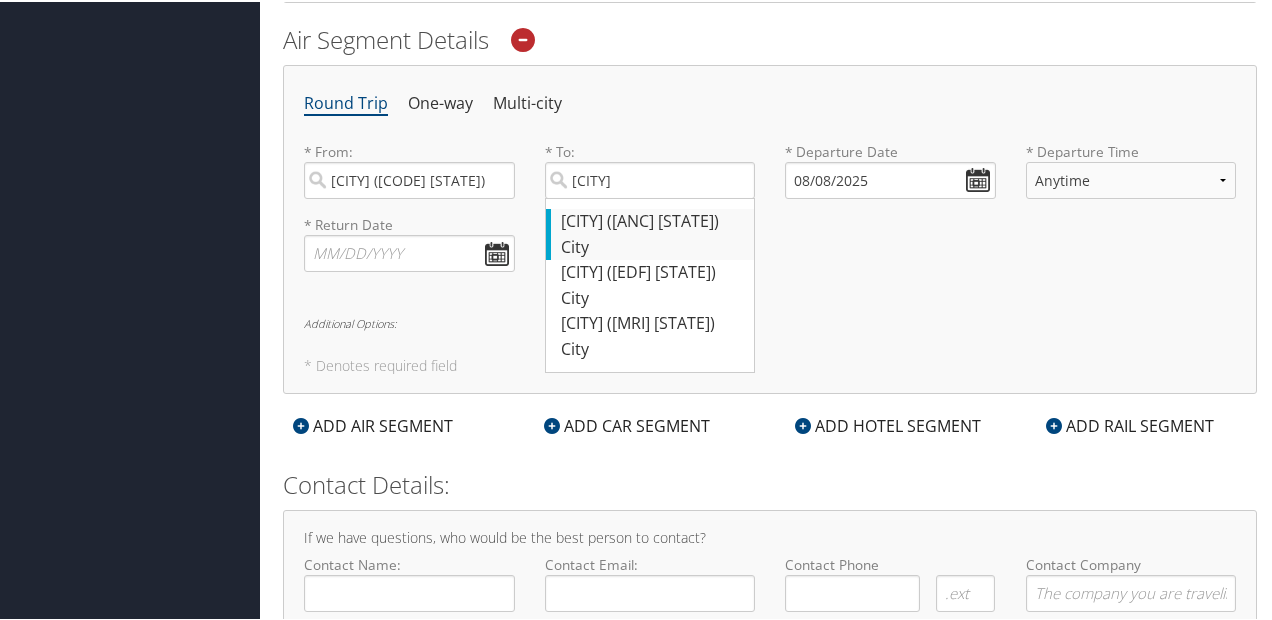 click on "City" at bounding box center (653, 246) 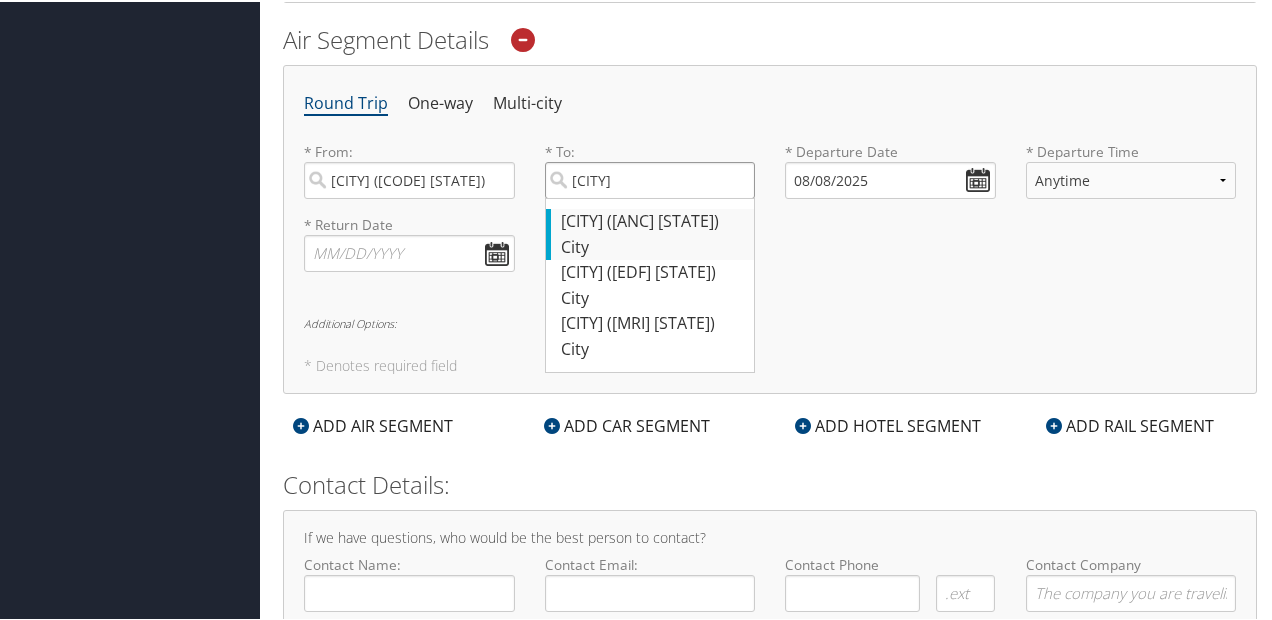 click on "Ancho" at bounding box center [650, 178] 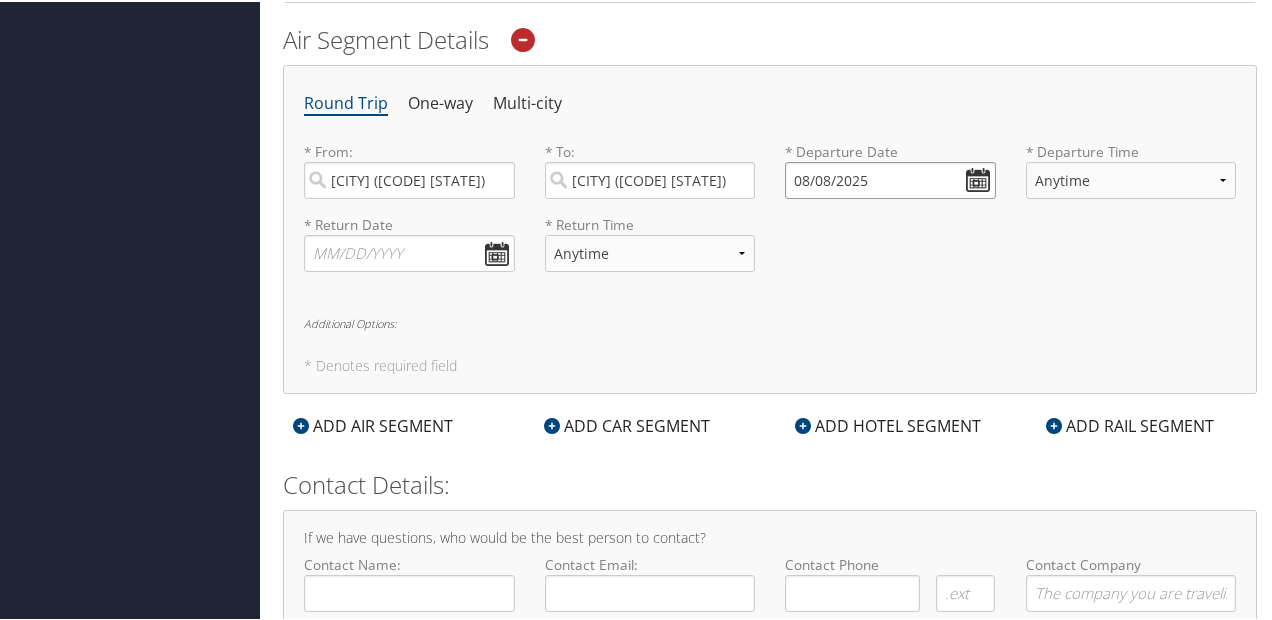 click on "08/08/2025" at bounding box center (890, 178) 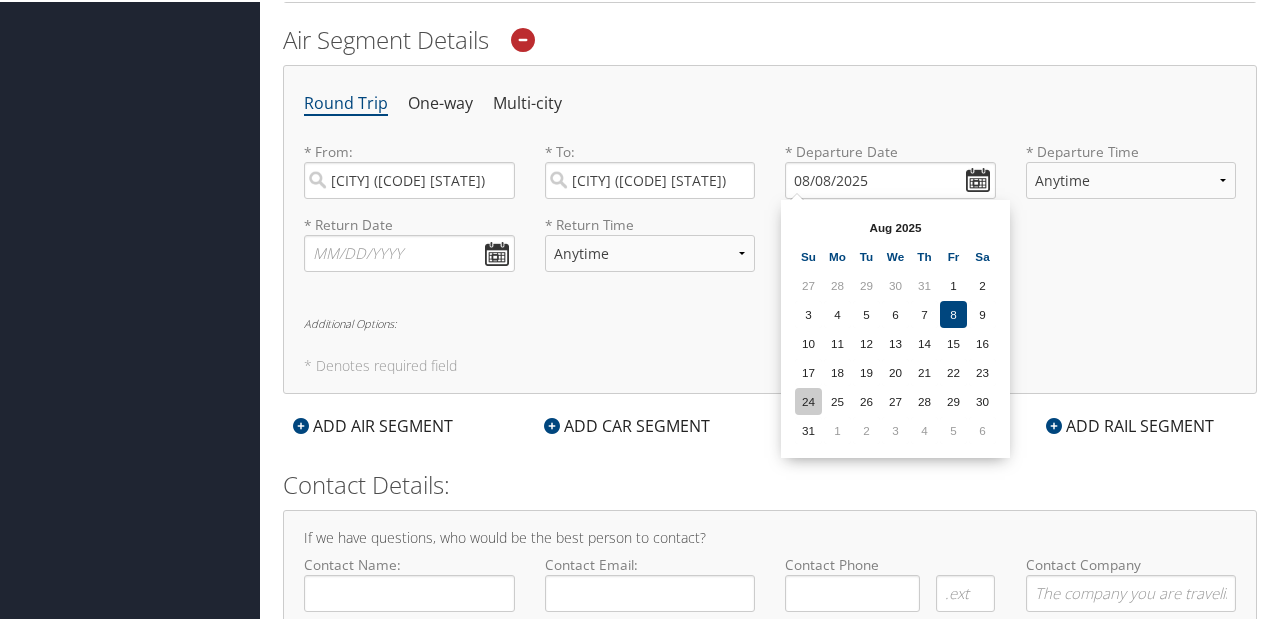 click on "24" at bounding box center (808, 399) 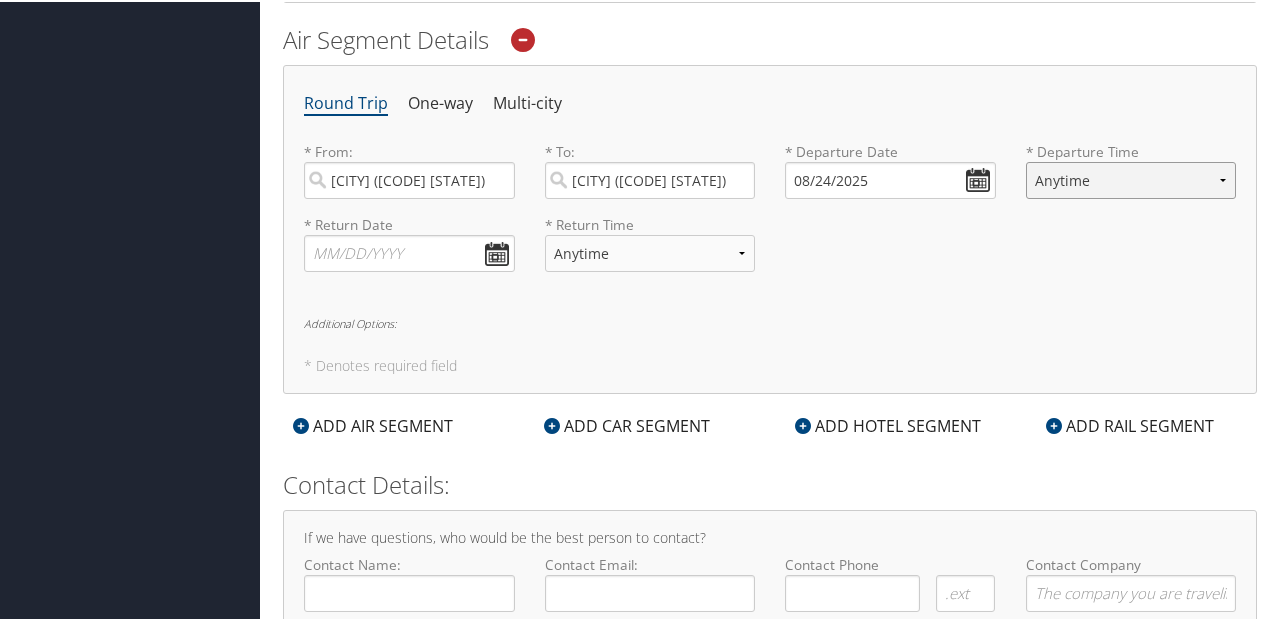 click on "Anytime Early Morning (5AM-7AM) Morning (7AM-12PM) Afternoon (12PM-5PM) Evening (5PM-10PM) Red Eye (10PM-5AM)  12:00 AM   1:00 AM   2:00 AM   3:00 AM   4:00 AM   5:00 AM   6:00 AM   7:00 AM   8:00 AM   9:00 AM   10:00 AM   11:00 AM   12:00 PM (Noon)   1:00 PM   2:00 PM   3:00 PM   4:00 PM   5:00 PM   6:00 PM   7:00 PM   8:00 PM   9:00 PM   10:00 PM   11:00 PM" at bounding box center (1131, 178) 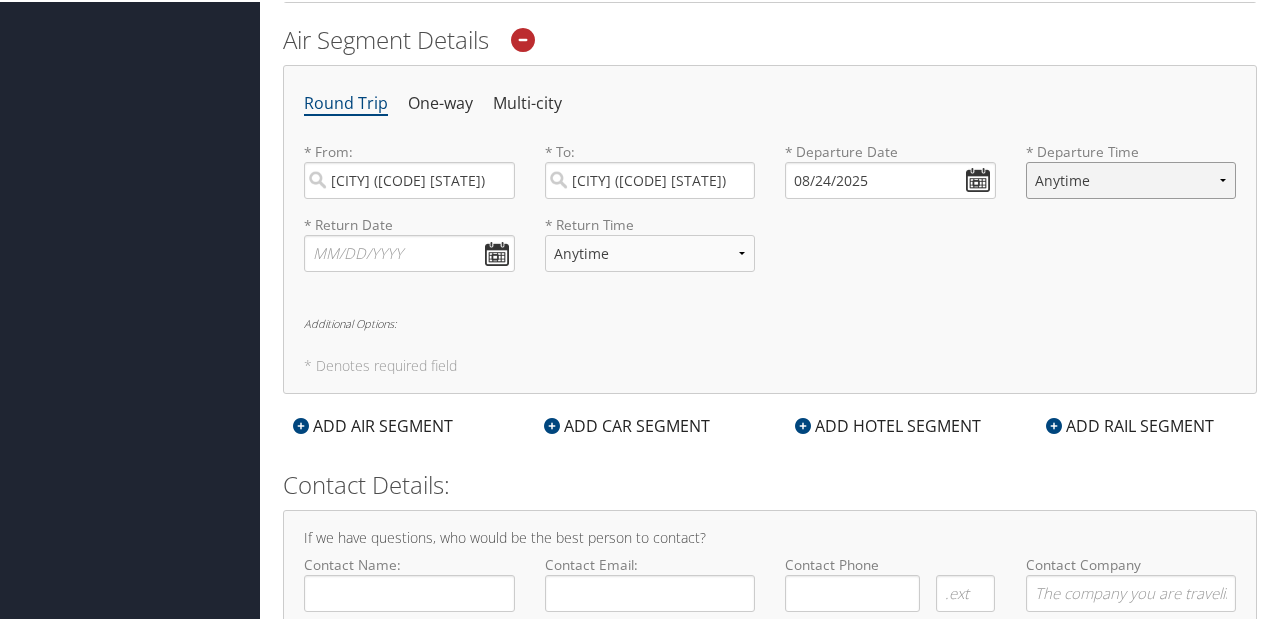 select on "12PM-5PM" 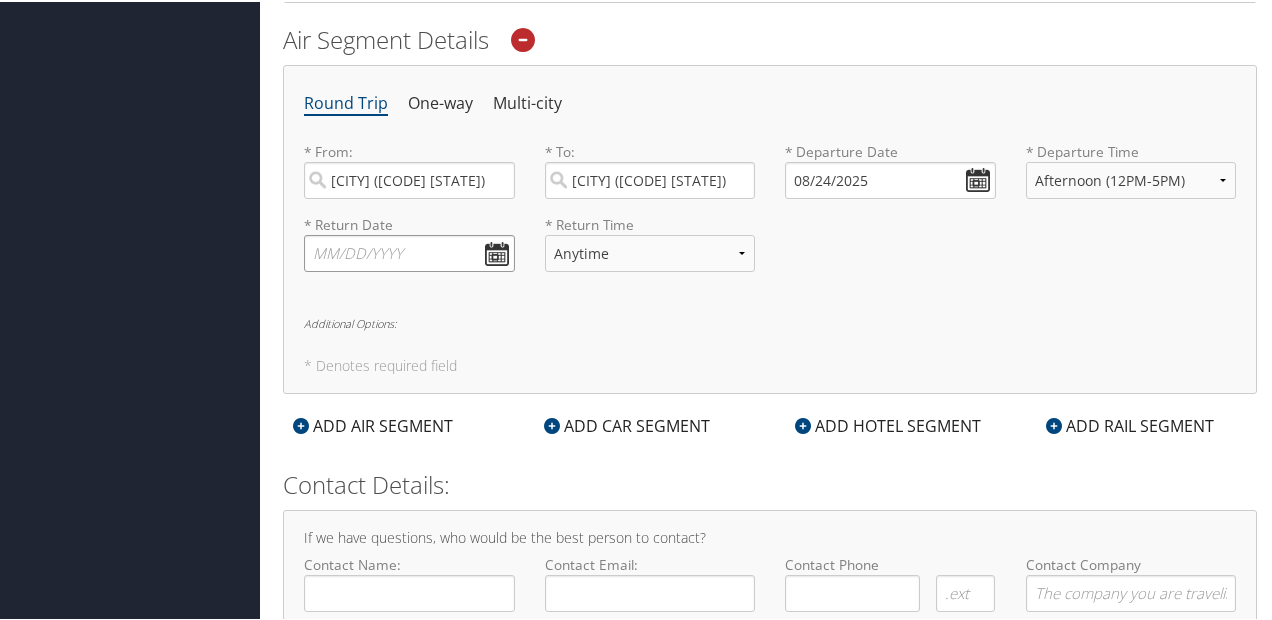 click at bounding box center [409, 251] 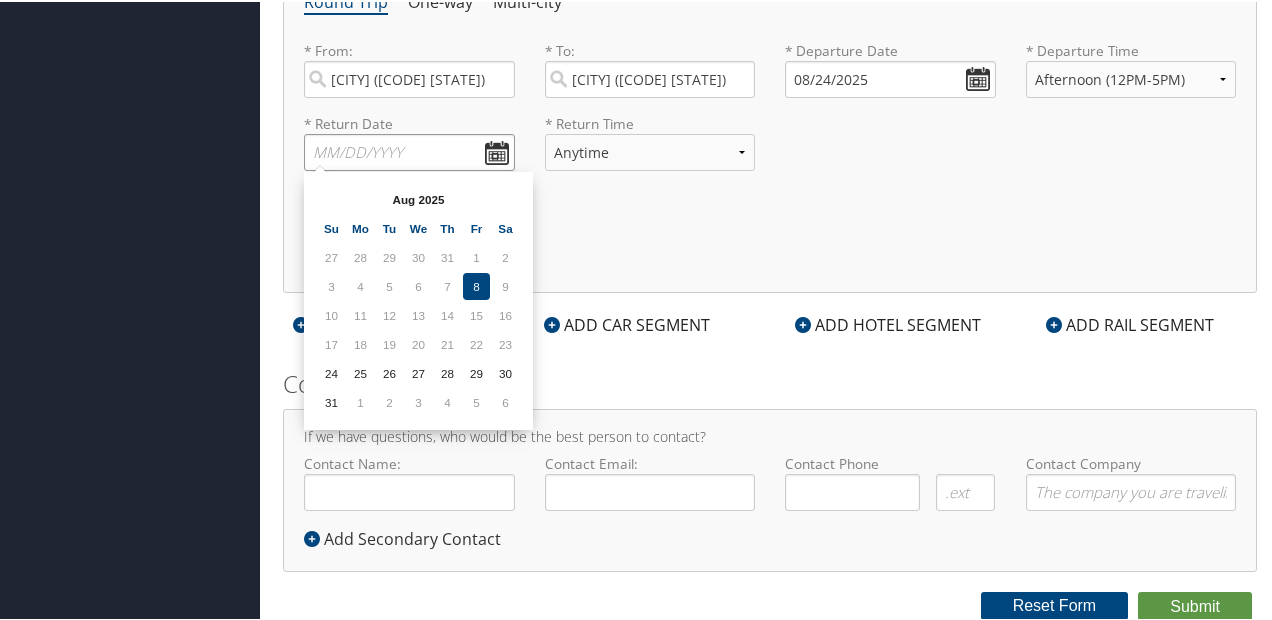 scroll, scrollTop: 762, scrollLeft: 0, axis: vertical 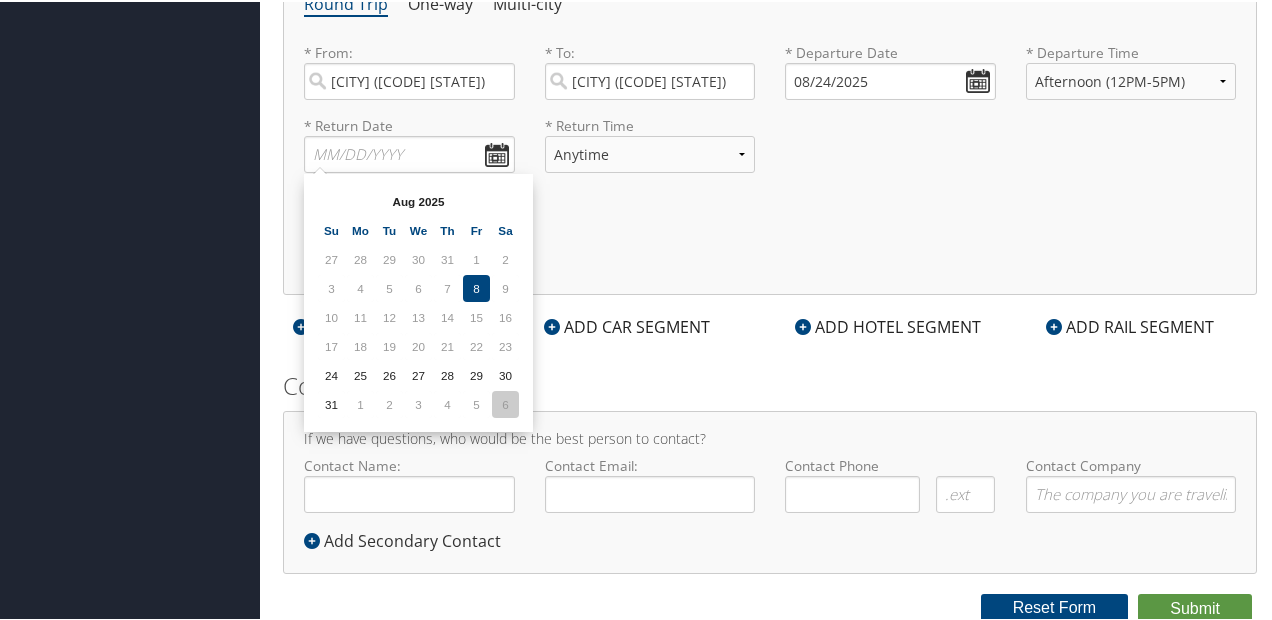 click on "6" at bounding box center (505, 402) 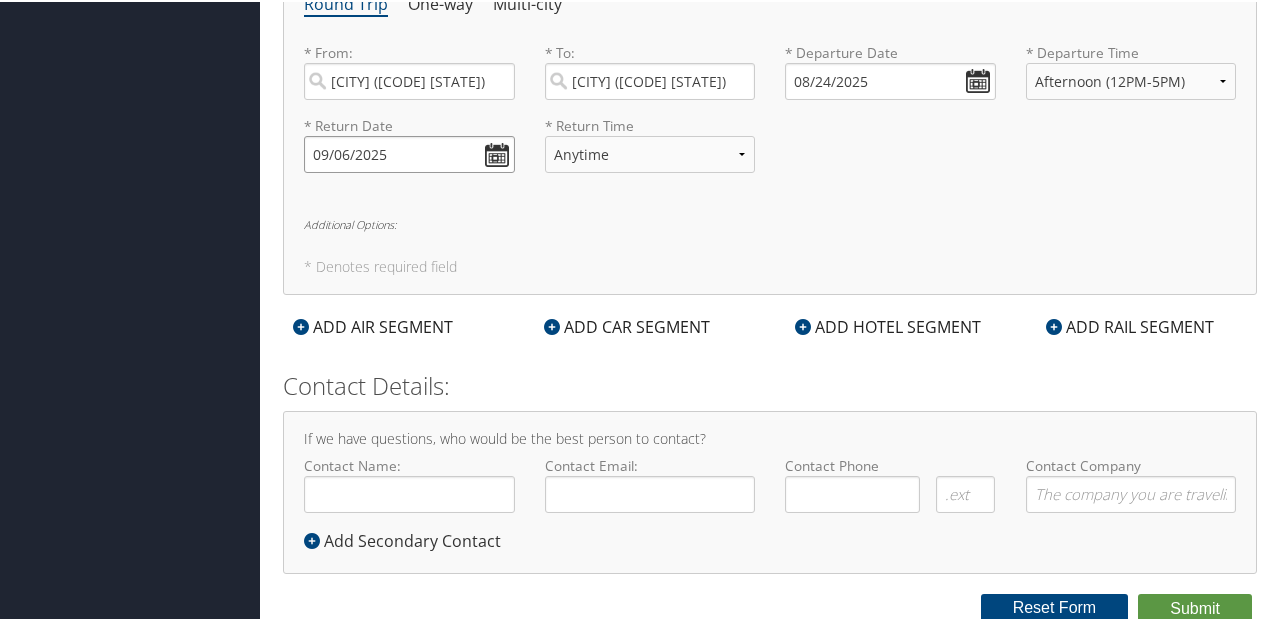 click on "09/06/2025" at bounding box center (409, 152) 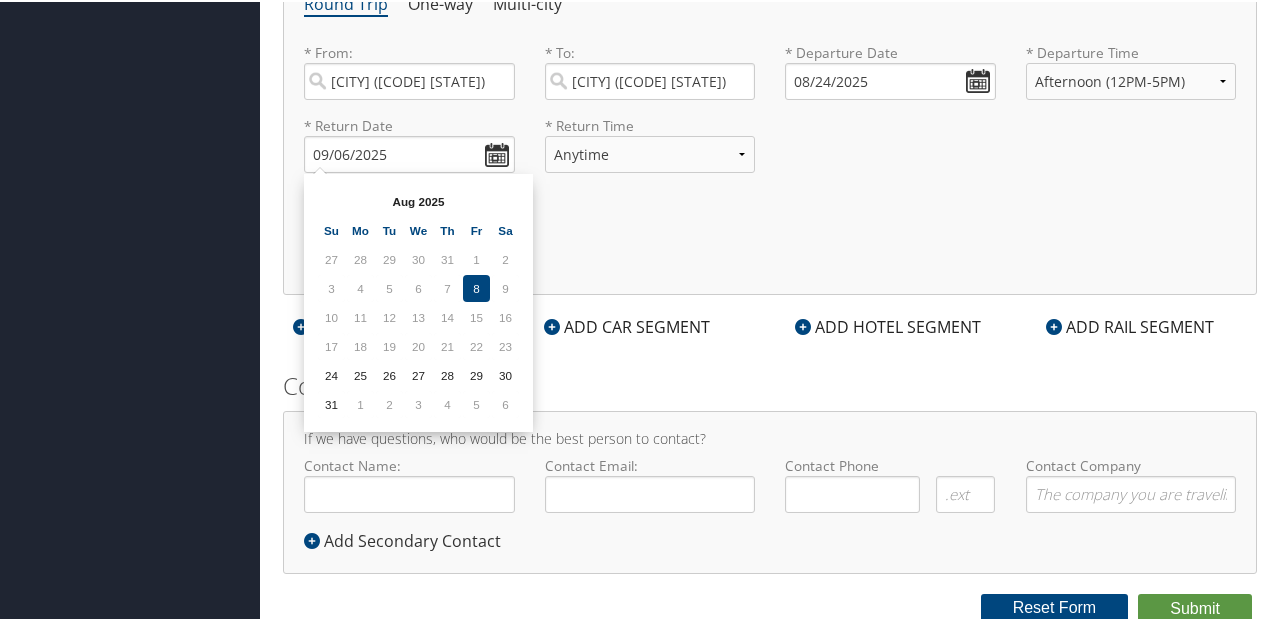 click on "Aug 2025" at bounding box center [418, 199] 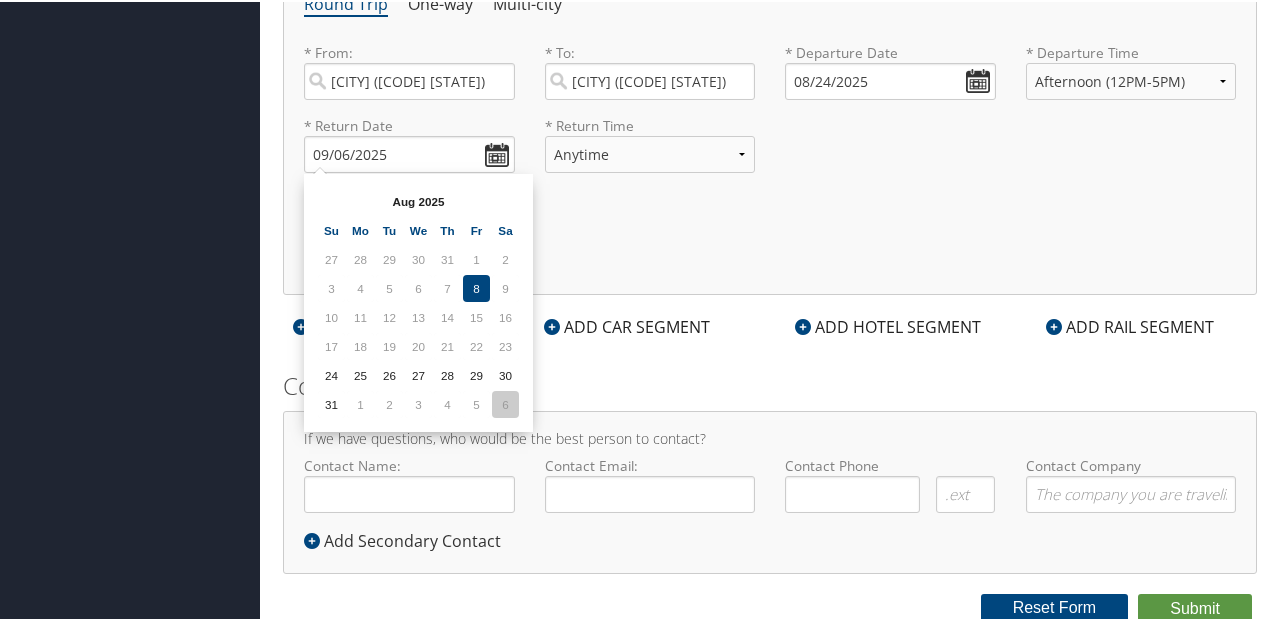 click on "6" at bounding box center [505, 402] 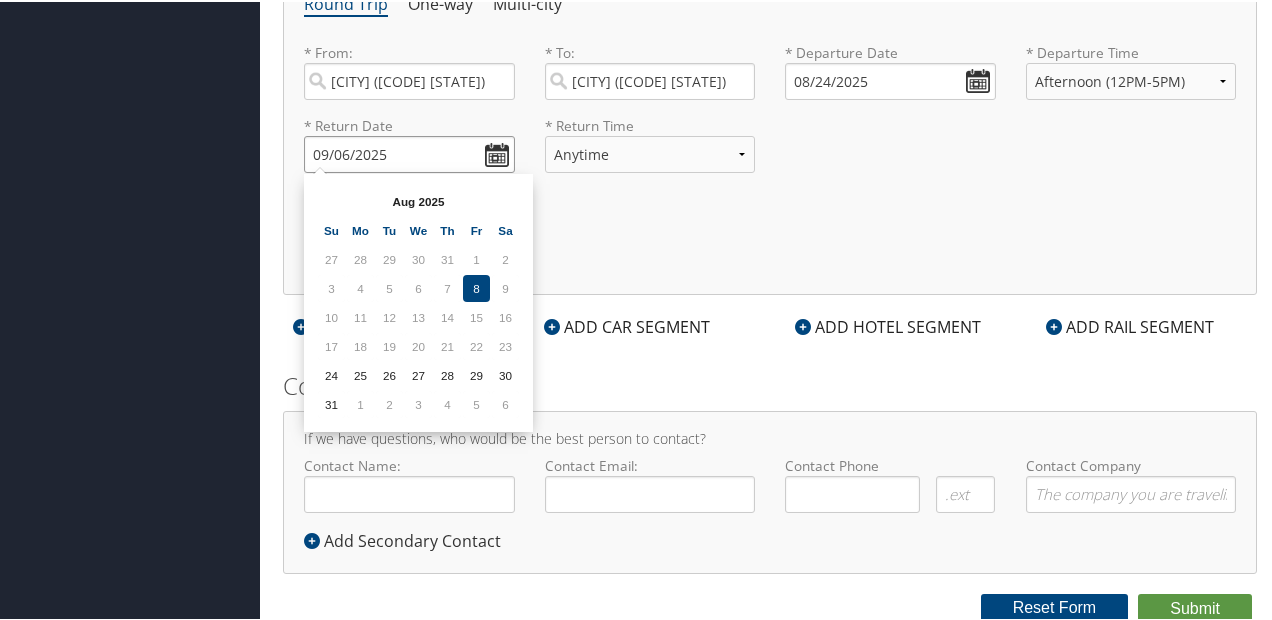 click on "09/06/2025" at bounding box center (409, 152) 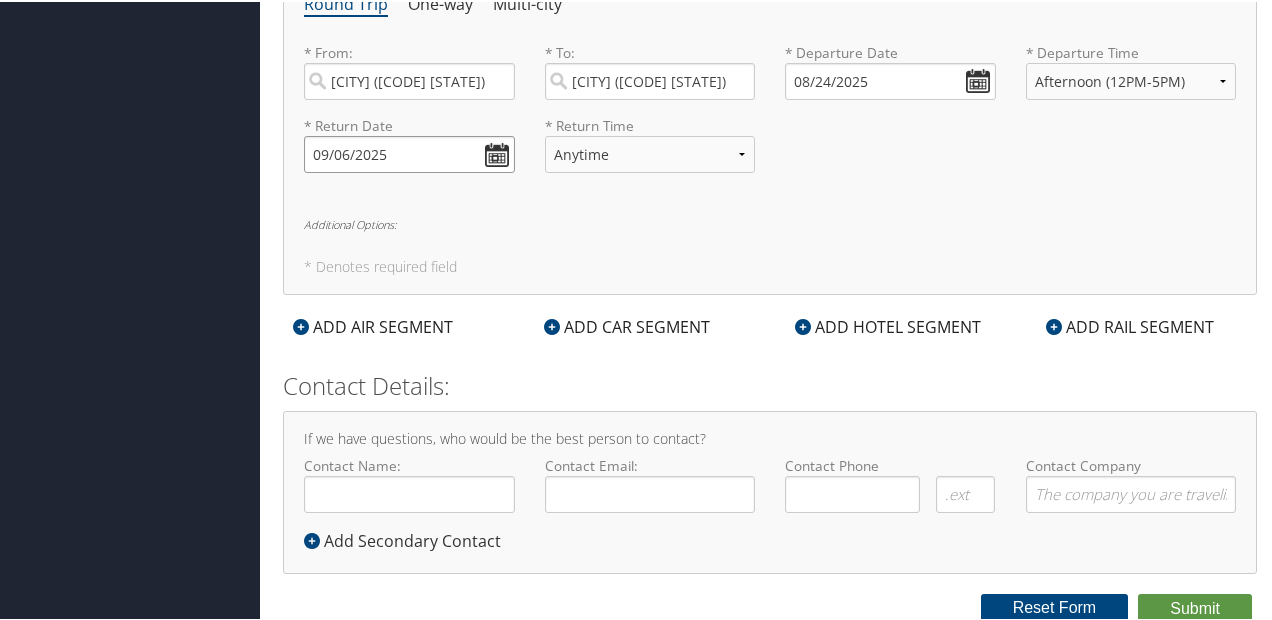 click on "09/06/2025" at bounding box center (409, 152) 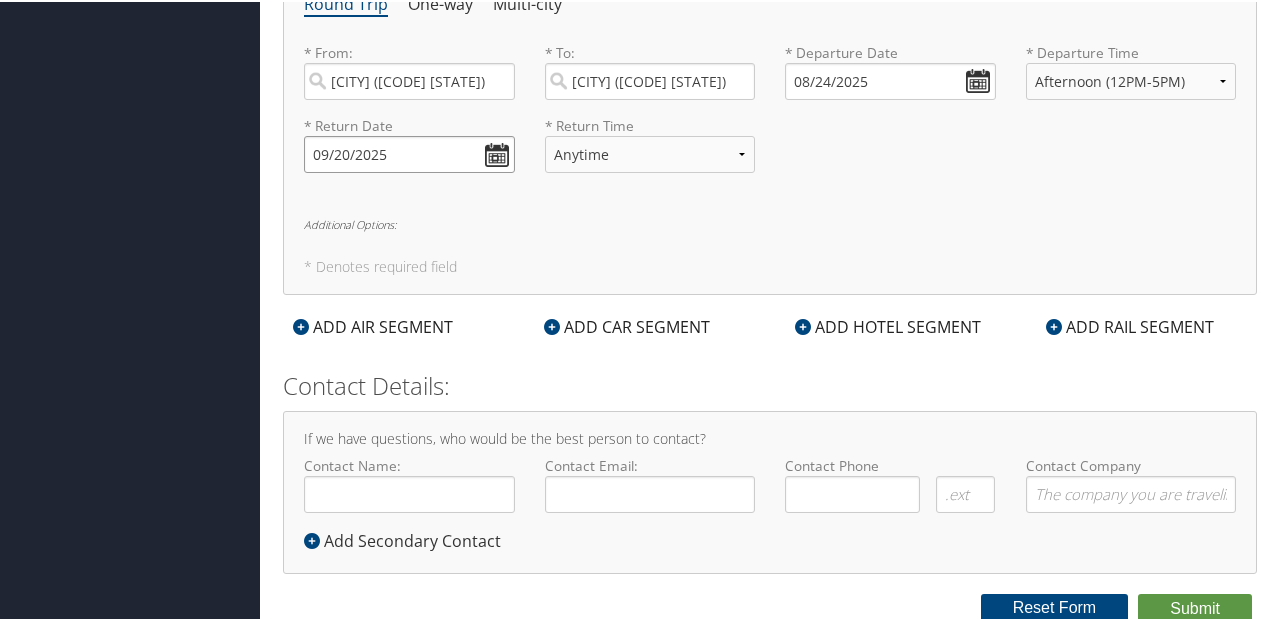 type on "09/20/2025" 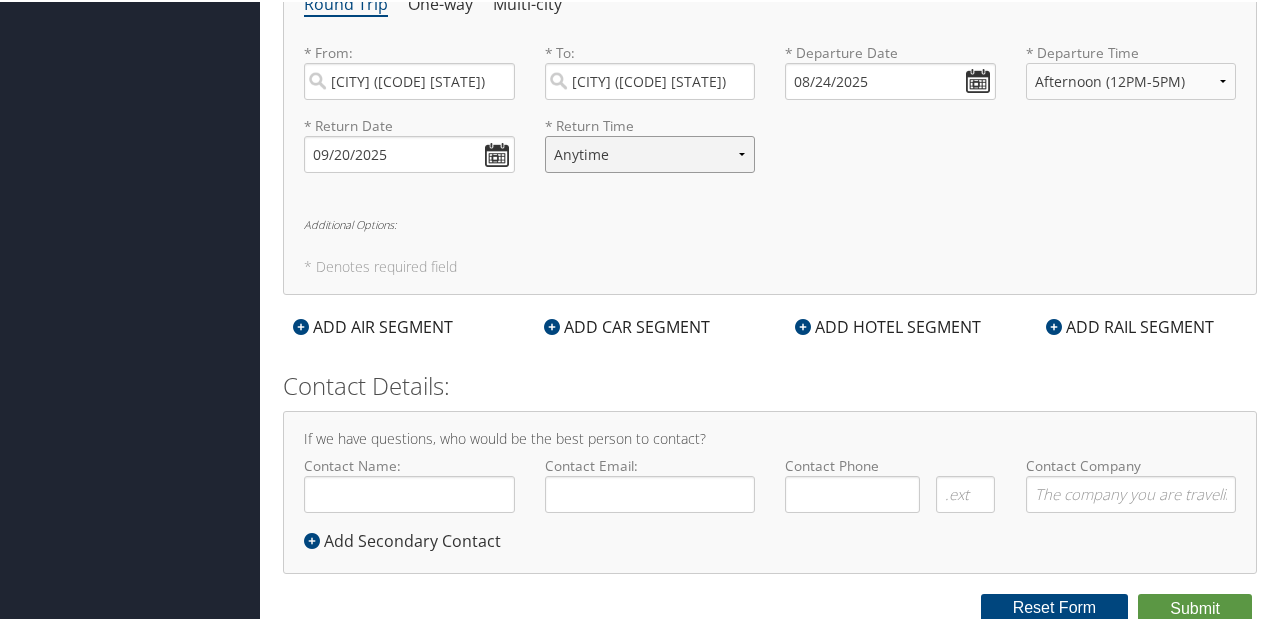 click on "Anytime Early Morning (5AM-7AM) Morning (7AM-12PM) Afternoon (12PM-5PM) Evening (5PM-10PM) Red Eye (10PM-5AM)  12:00 AM   1:00 AM   2:00 AM   3:00 AM   4:00 AM   5:00 AM   6:00 AM   7:00 AM   8:00 AM   9:00 AM   10:00 AM   11:00 AM   12:00 PM (Noon)   1:00 PM   2:00 PM   3:00 PM   4:00 PM   5:00 PM   6:00 PM   7:00 PM   8:00 PM   9:00 PM   10:00 PM   11:00 PM" at bounding box center [650, 152] 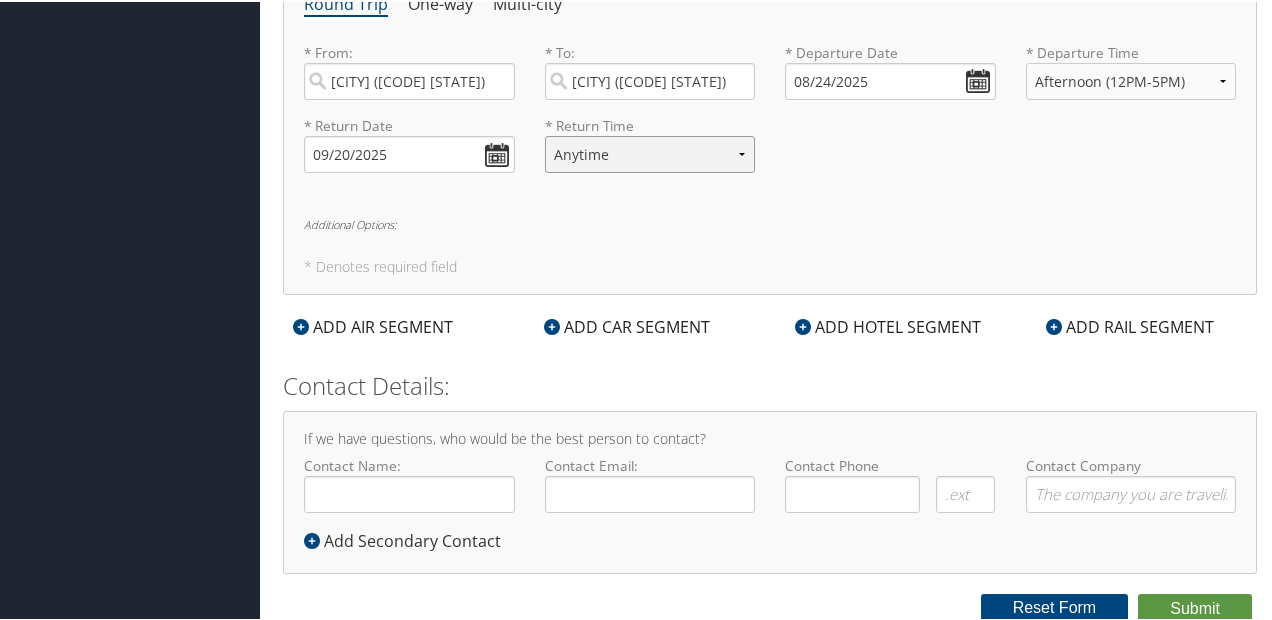 select on "12PM-5PM" 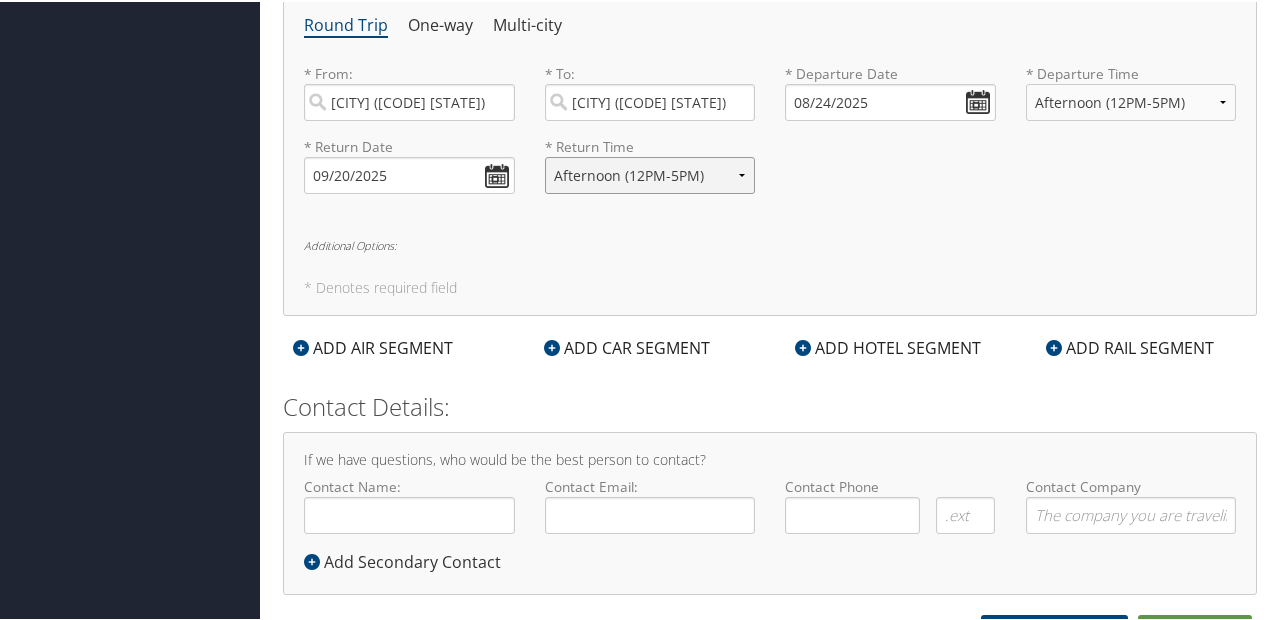 scroll, scrollTop: 764, scrollLeft: 0, axis: vertical 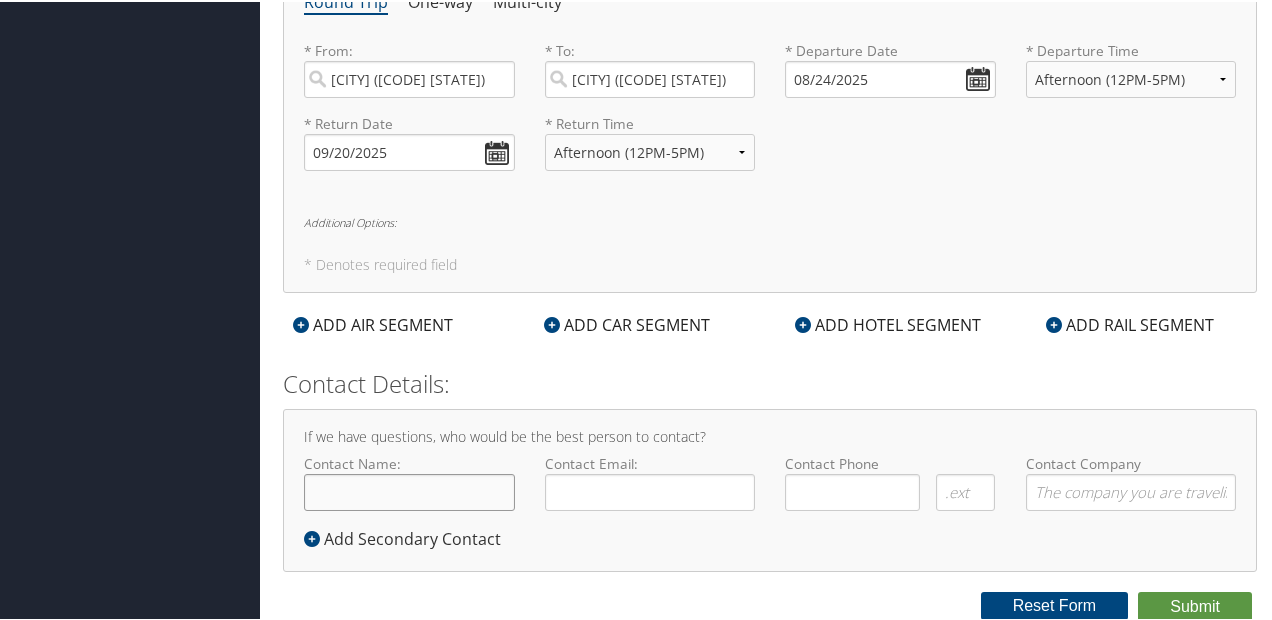 click on "Contact Name:" 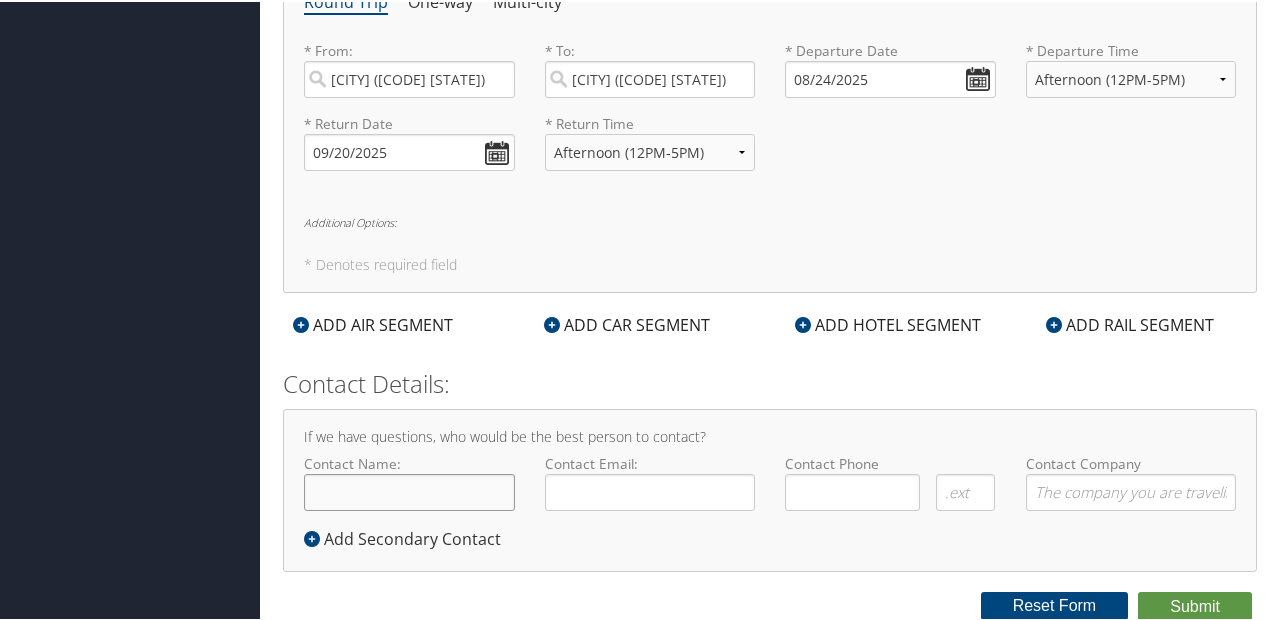 type on "Emily T Prentice" 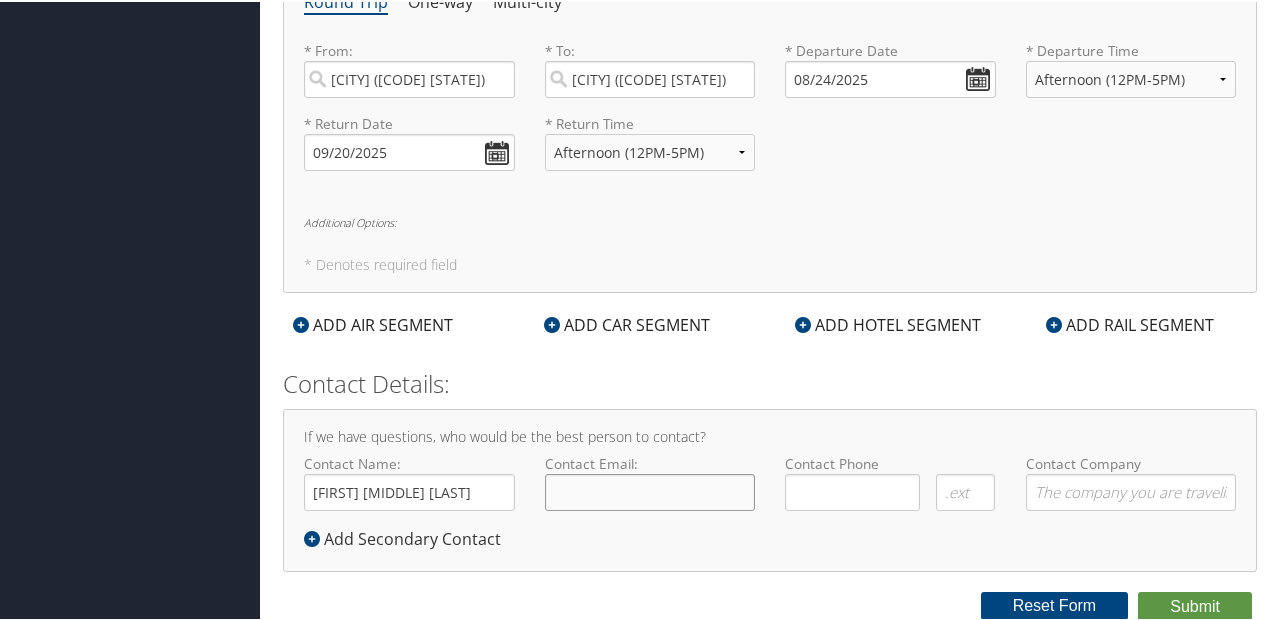type on "emilyt.prentice@gmail.com" 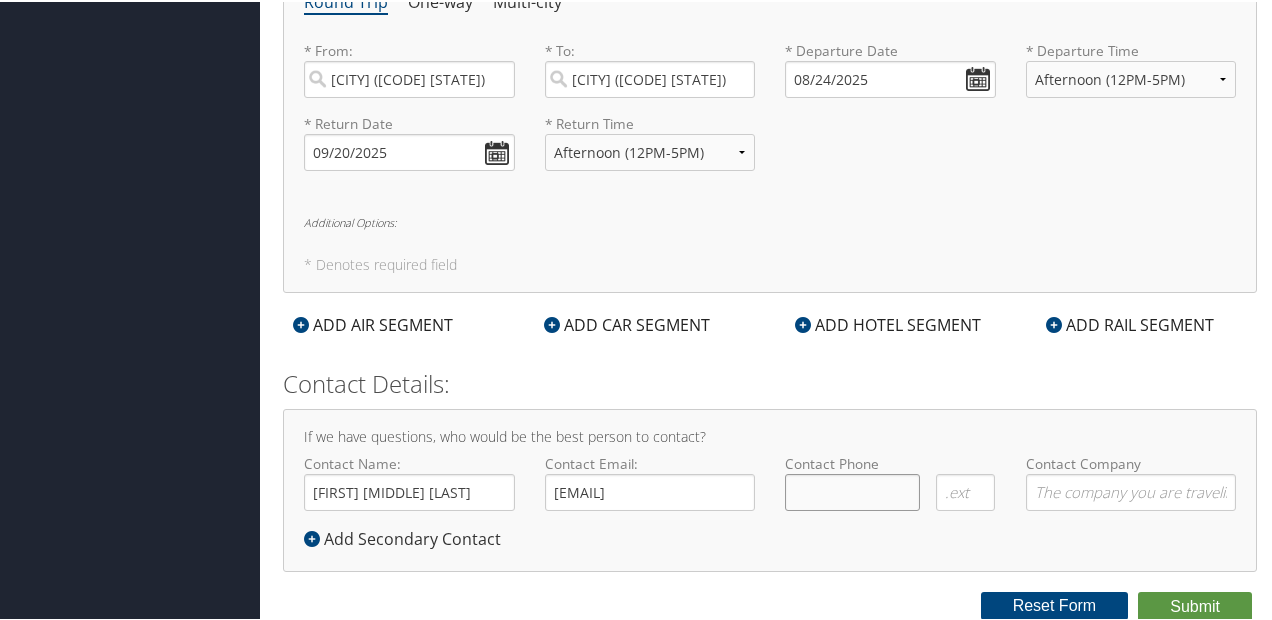 type on "(   )    -" 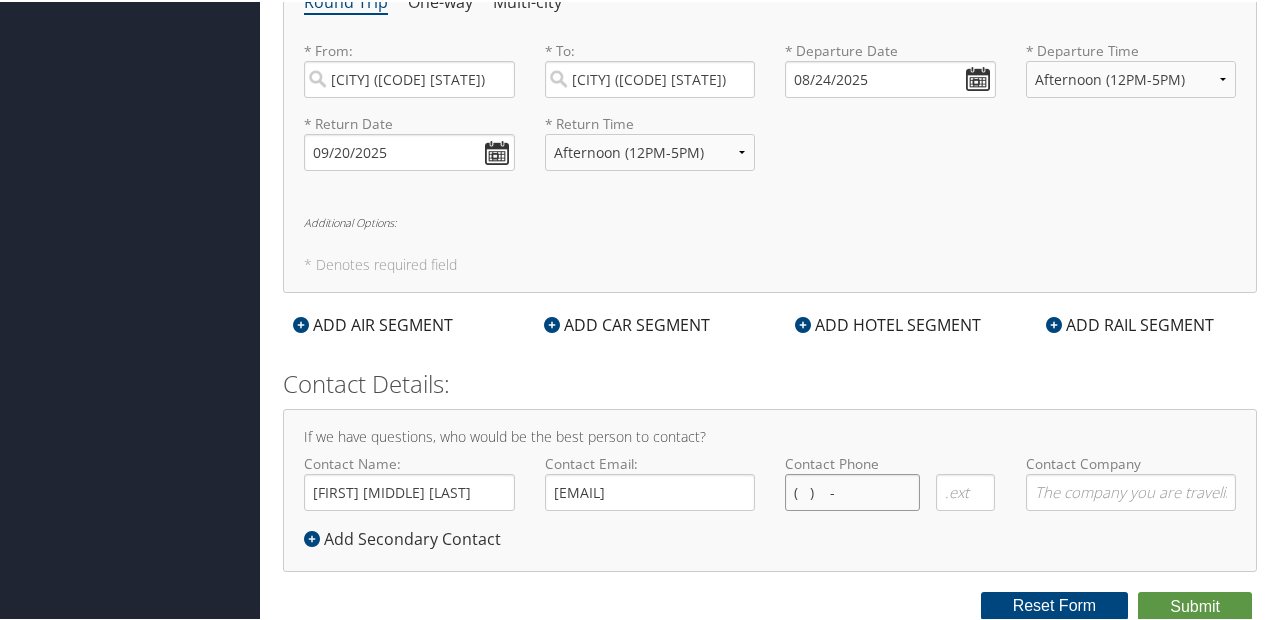 click on "(   )    -" at bounding box center (852, 490) 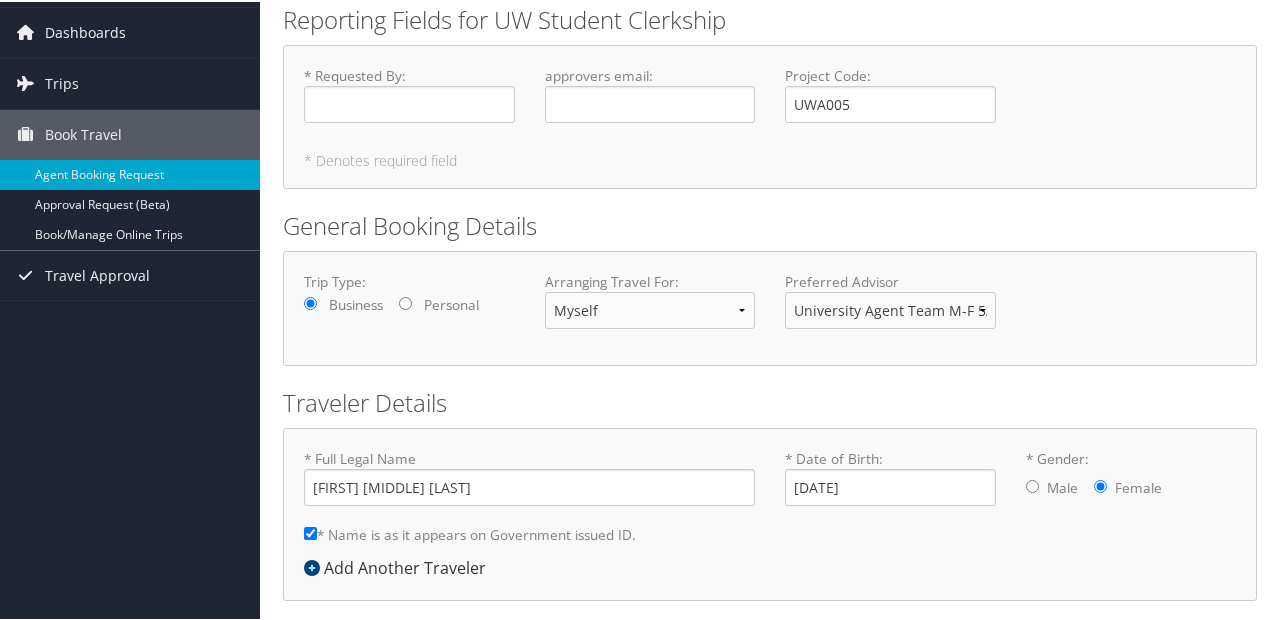 scroll, scrollTop: 0, scrollLeft: 0, axis: both 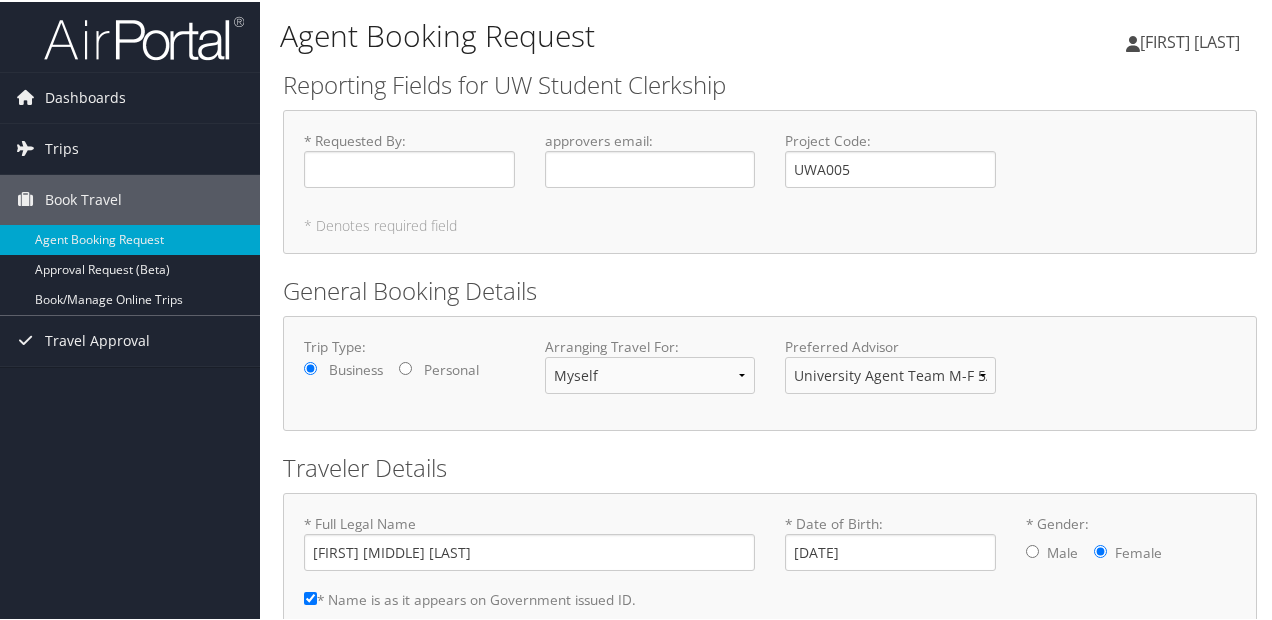 type on "(206) 790-2300" 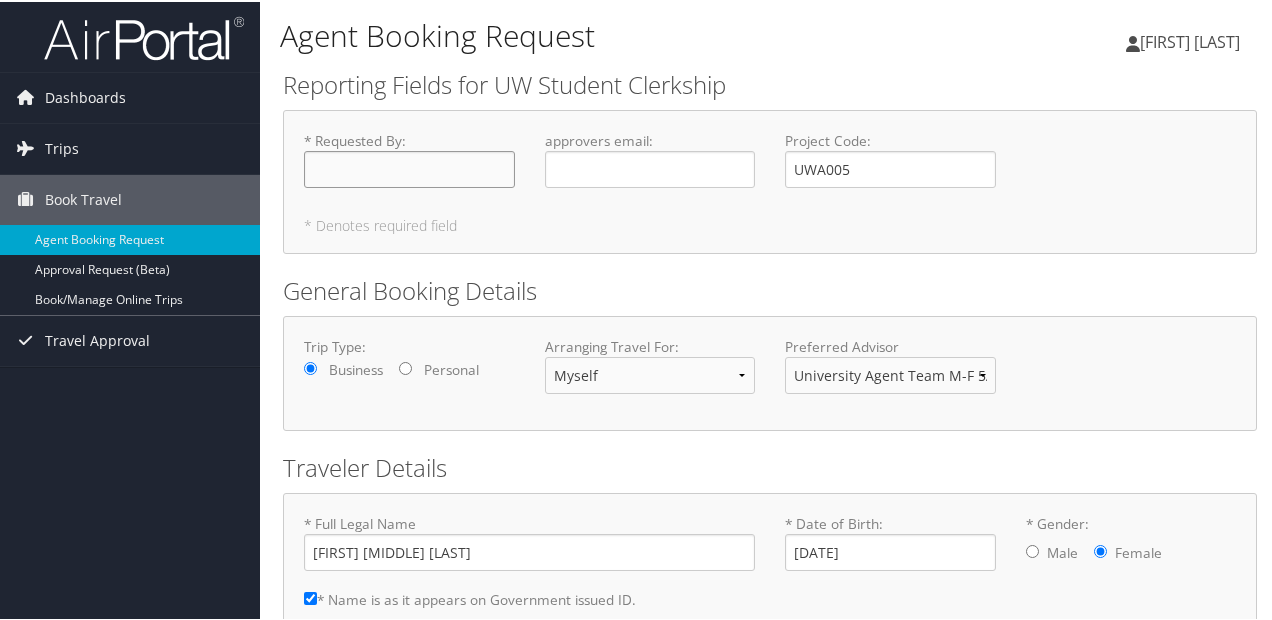click on "*   Requested By : Required" at bounding box center [409, 167] 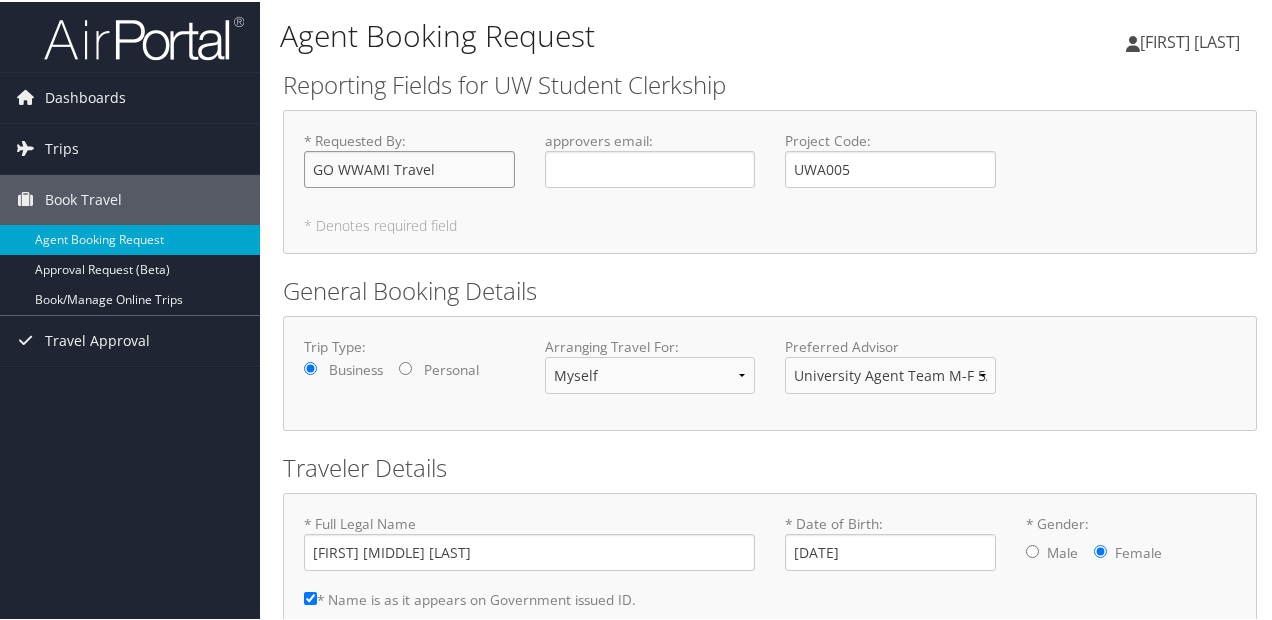 type on "GO WWAMI Travel" 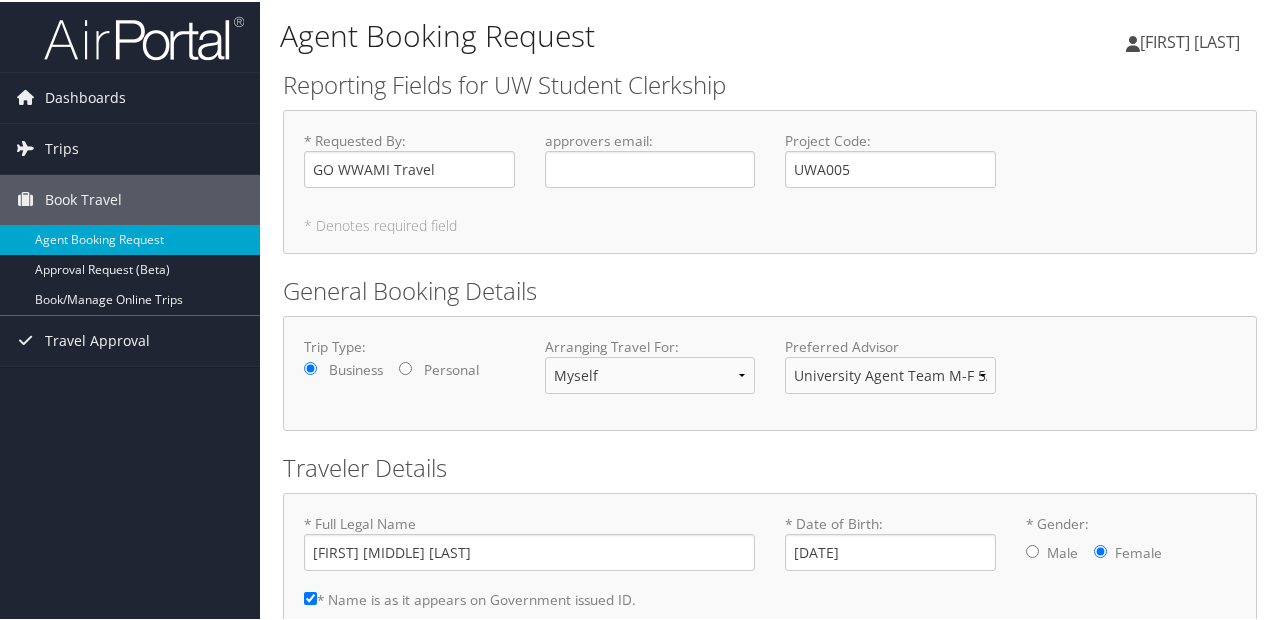 click on "General Booking Details" at bounding box center [770, 289] 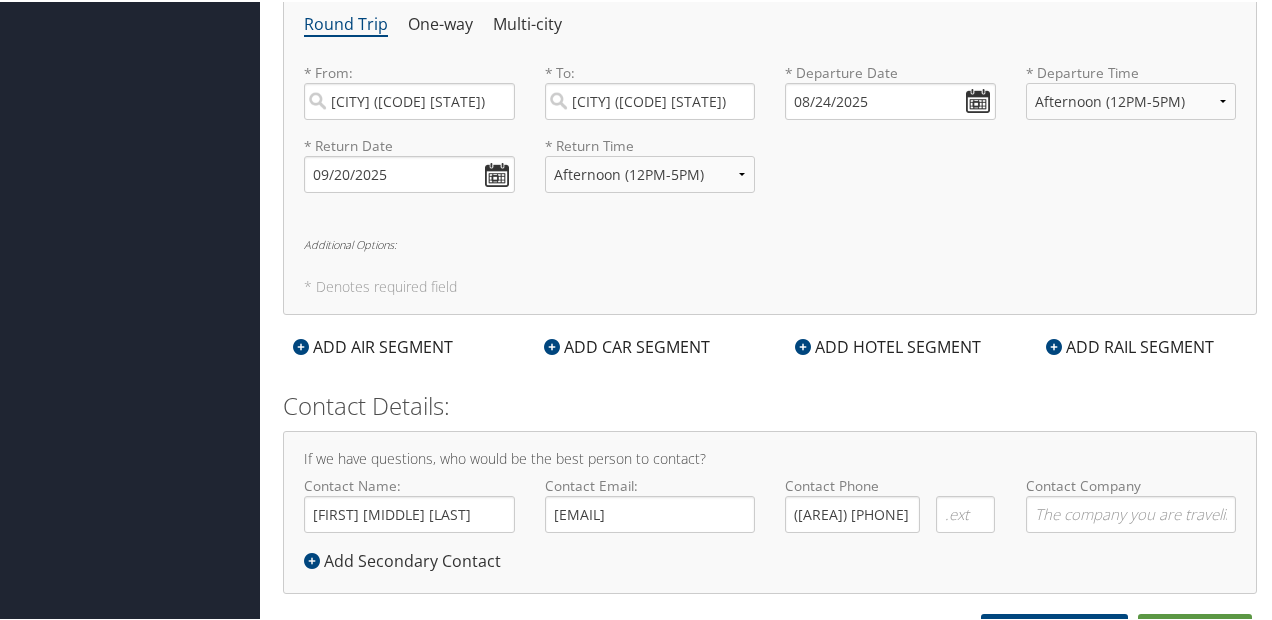 scroll, scrollTop: 764, scrollLeft: 0, axis: vertical 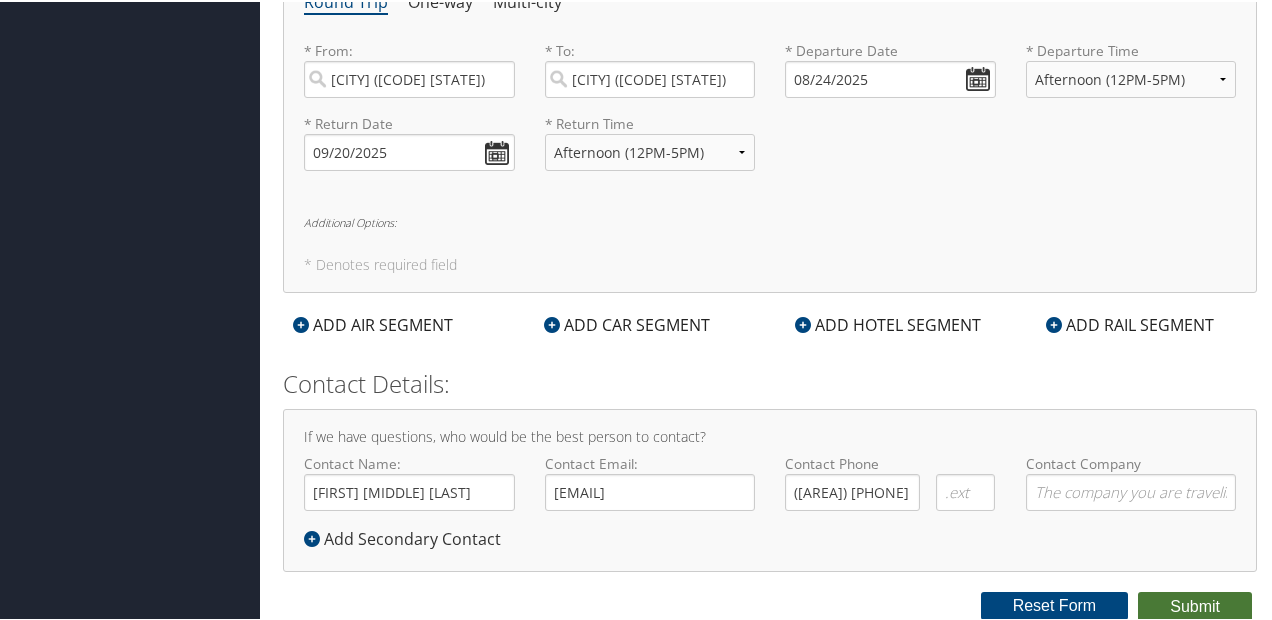 click on "Submit" at bounding box center (1195, 605) 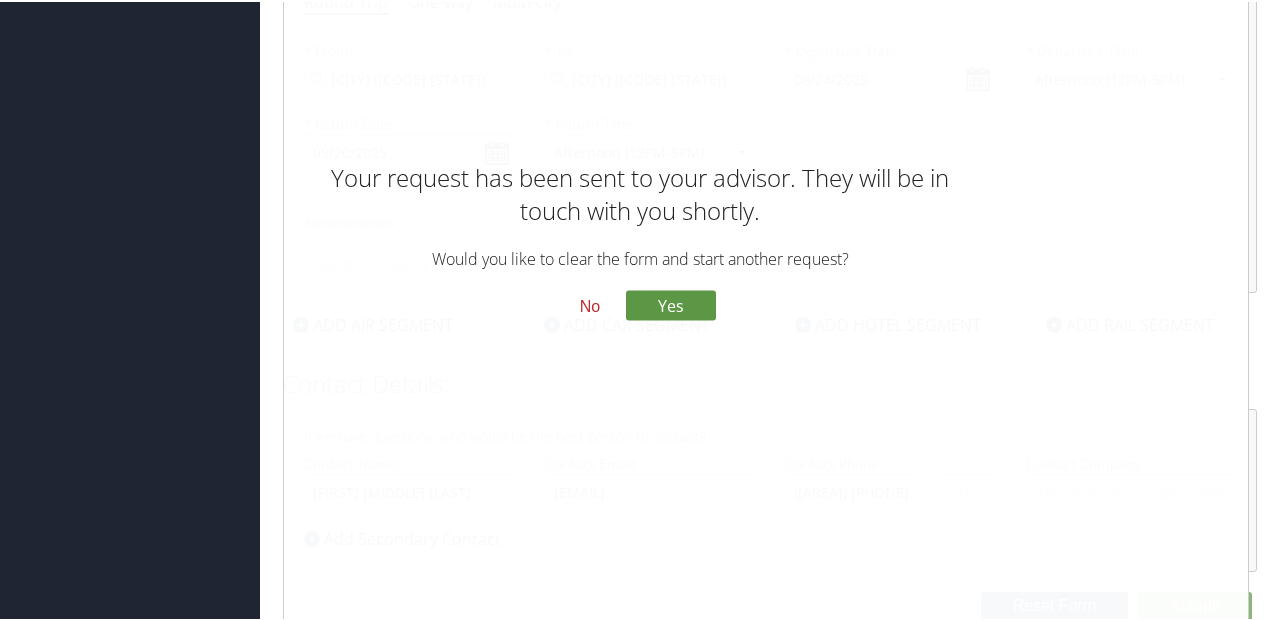 click on "No" at bounding box center [590, 305] 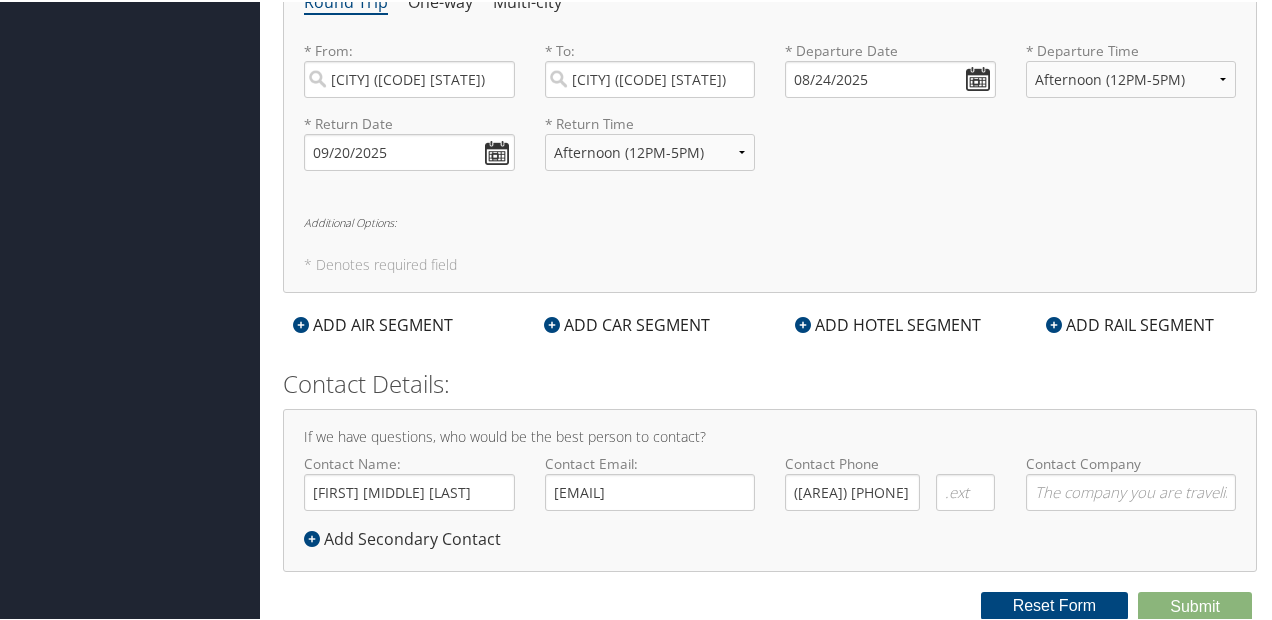 scroll, scrollTop: 0, scrollLeft: 0, axis: both 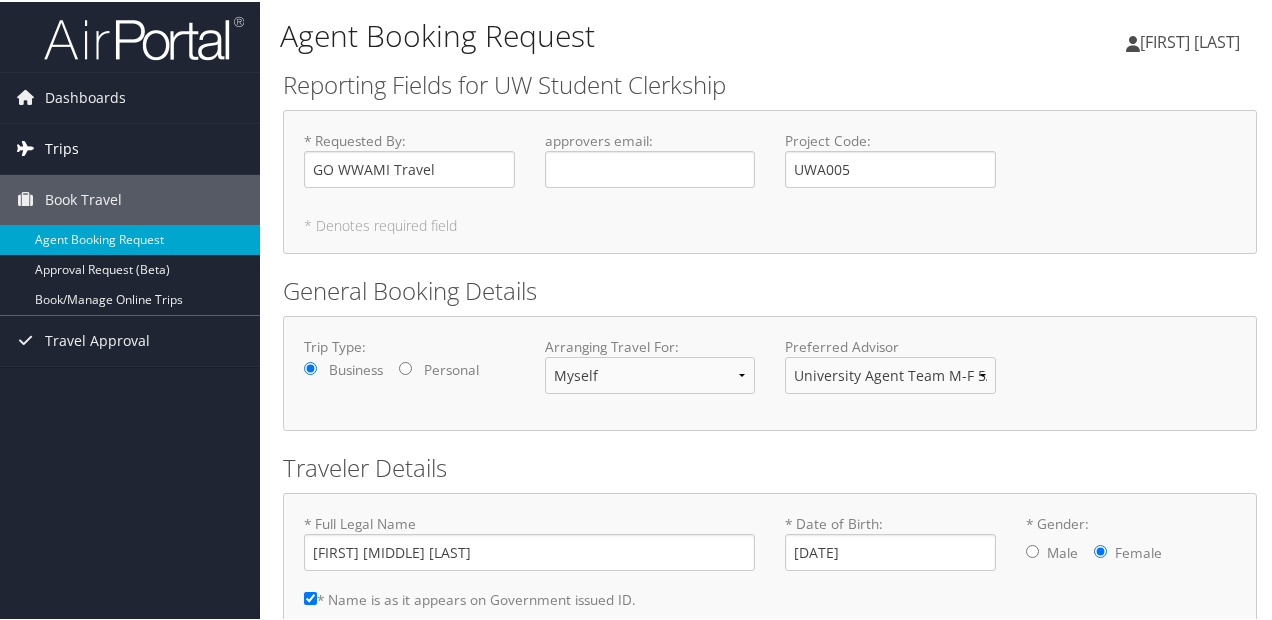 click on "Trips" at bounding box center [62, 147] 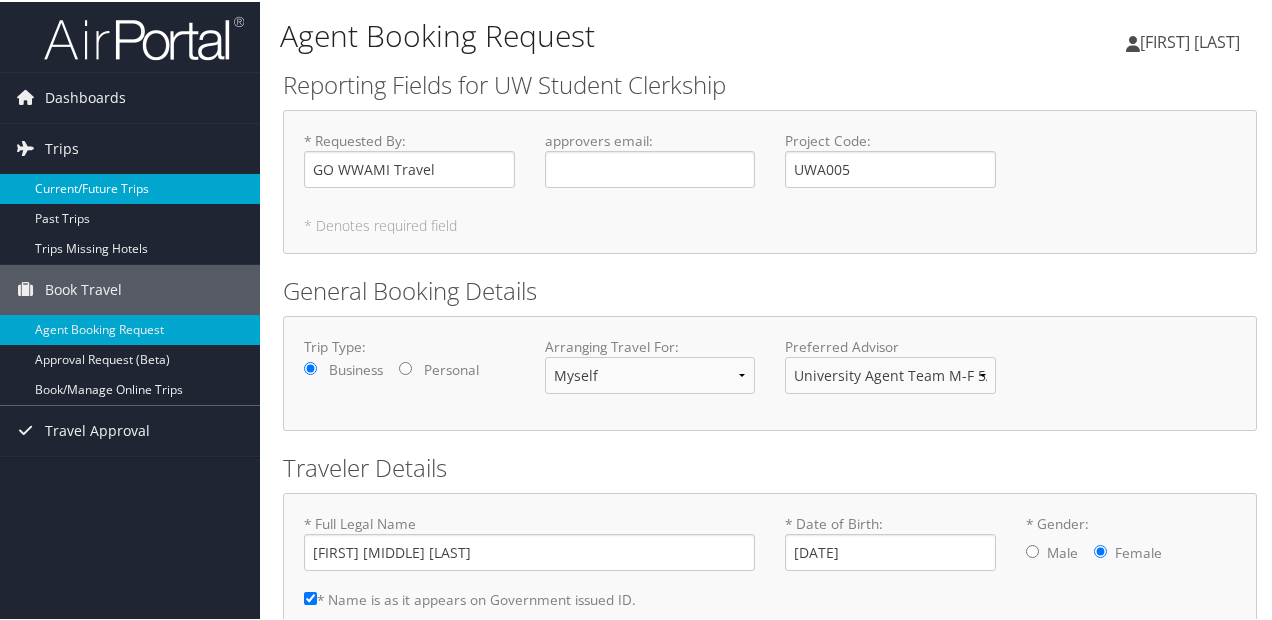 click on "Current/Future Trips" at bounding box center [130, 187] 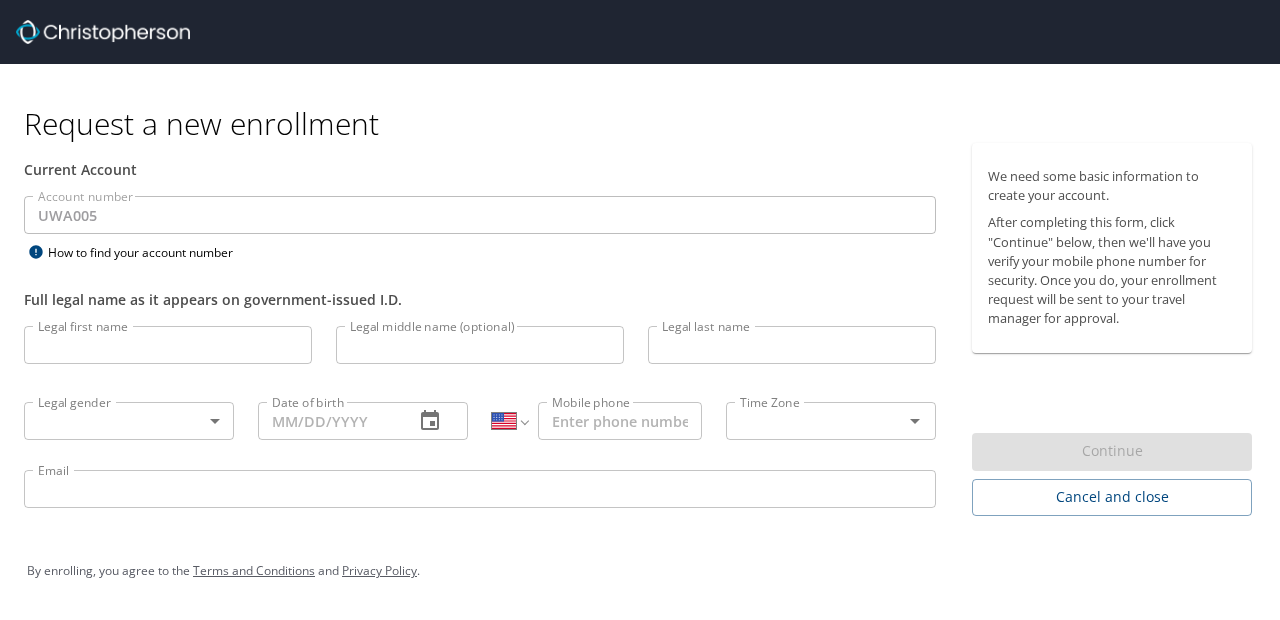 select on "US" 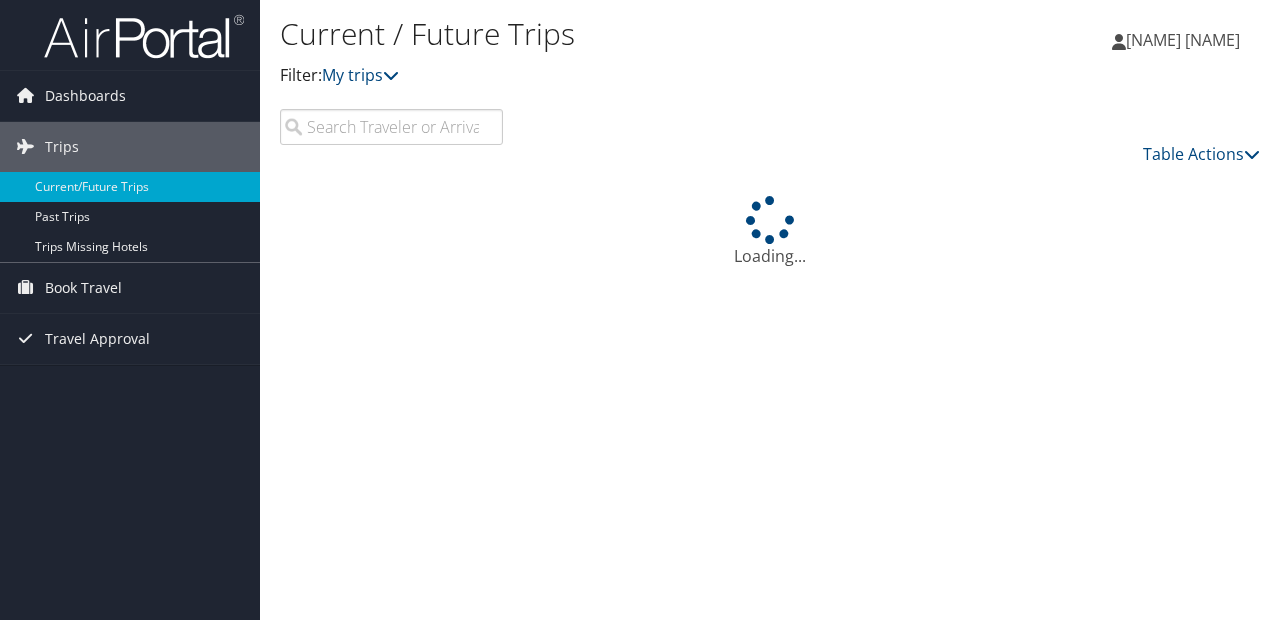 scroll, scrollTop: 0, scrollLeft: 0, axis: both 